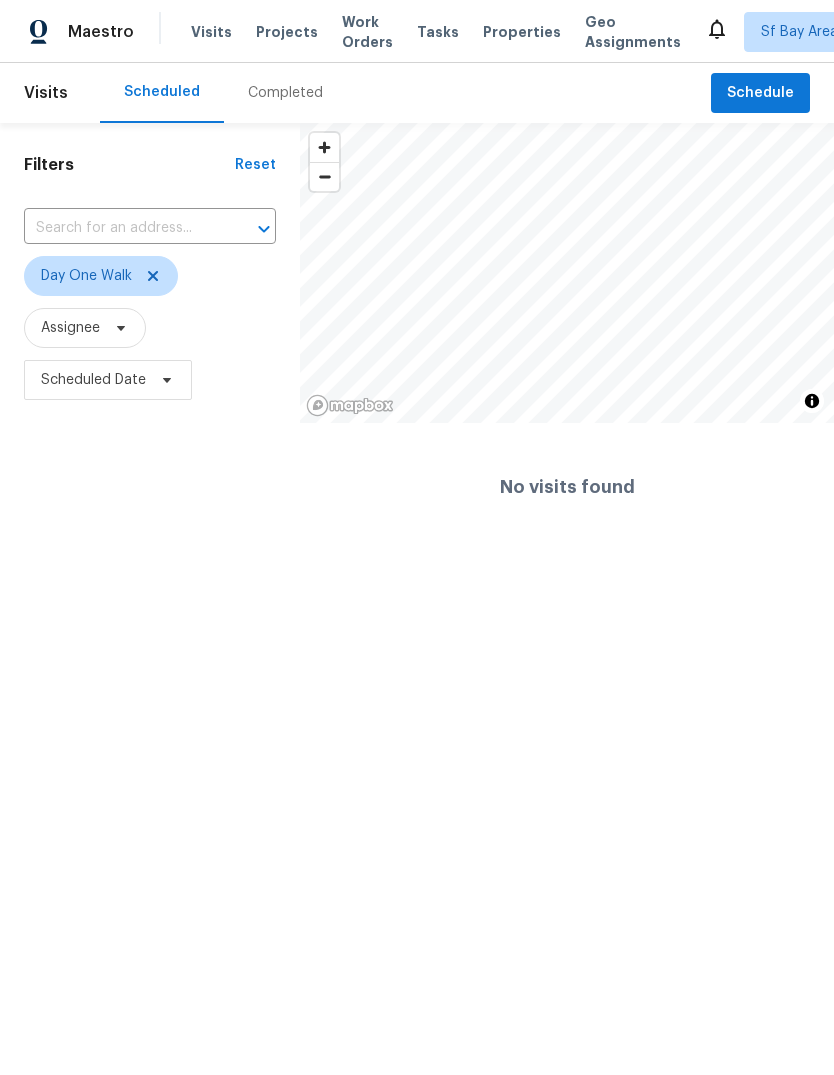 scroll, scrollTop: 0, scrollLeft: 0, axis: both 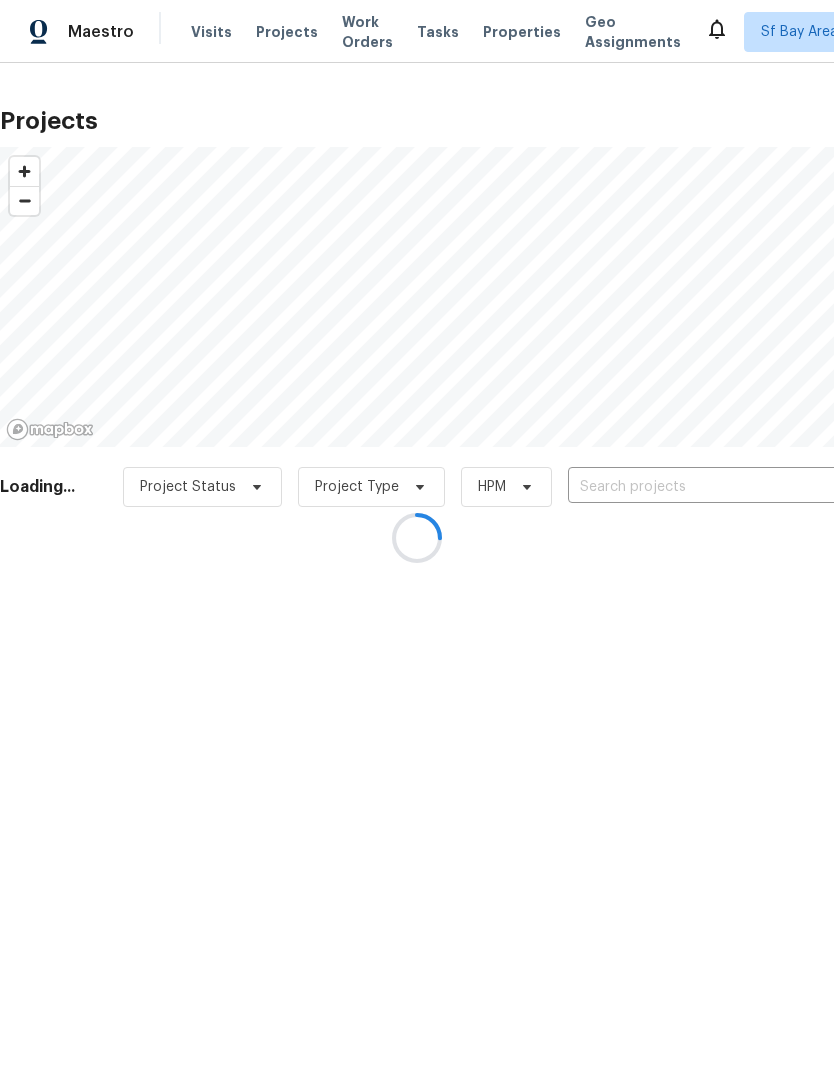 click at bounding box center (417, 537) 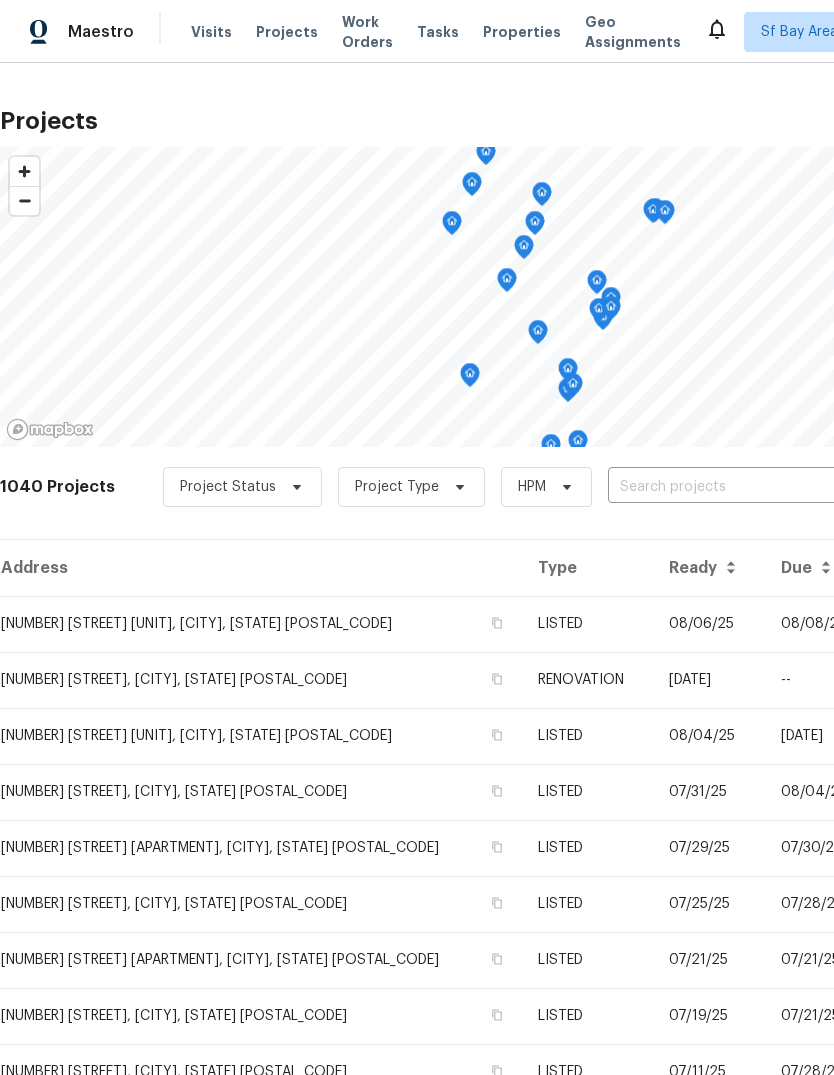 click at bounding box center [722, 487] 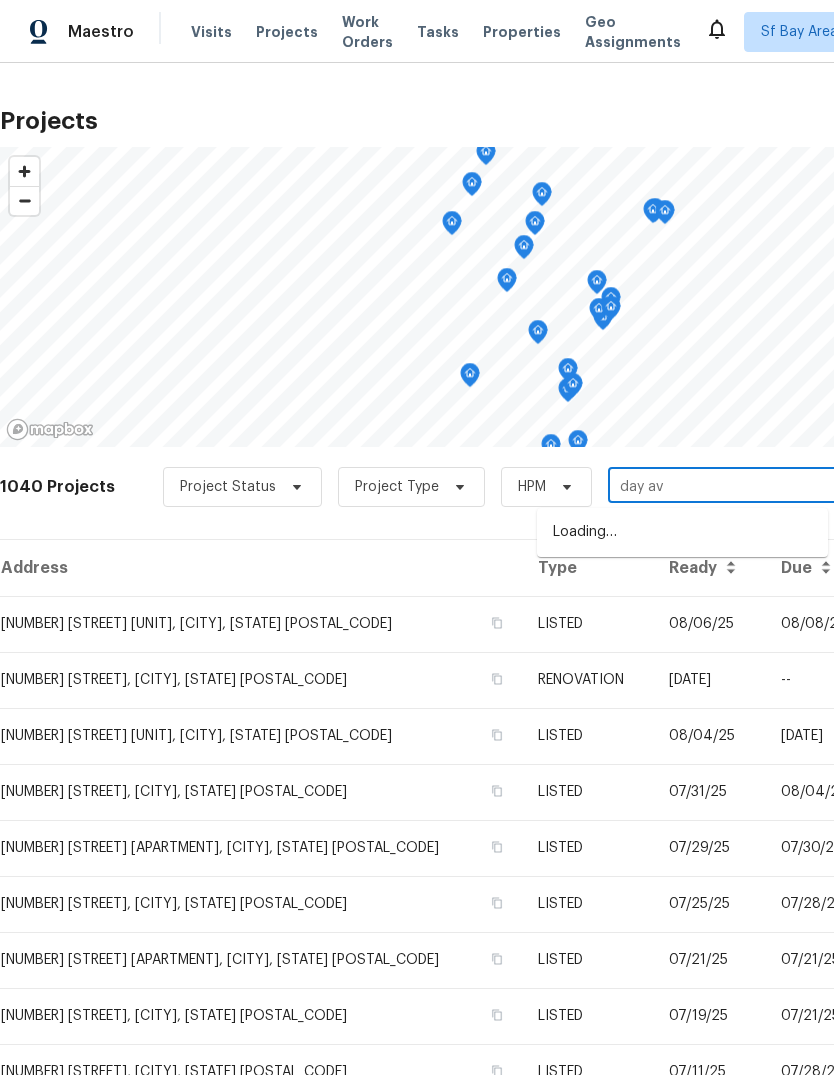 type on "day ave" 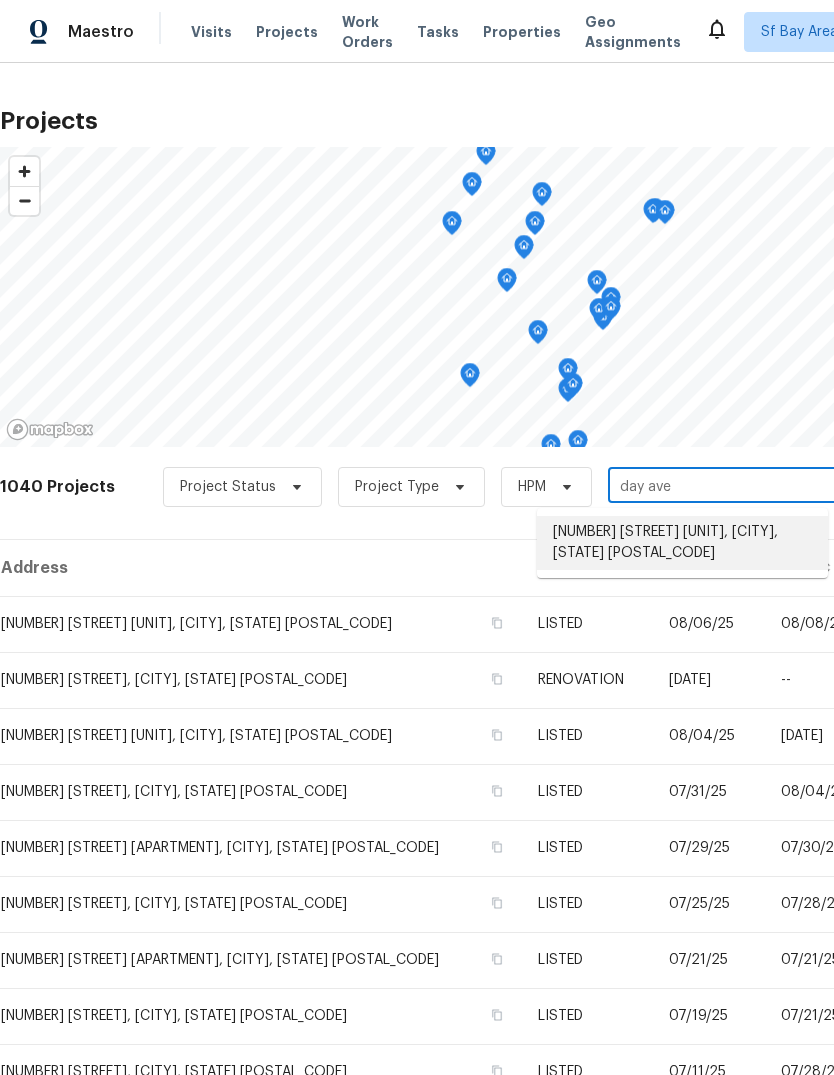 click on "[NUMBER] [STREET] [UNIT], [CITY], [STATE] [POSTAL_CODE]" at bounding box center (682, 543) 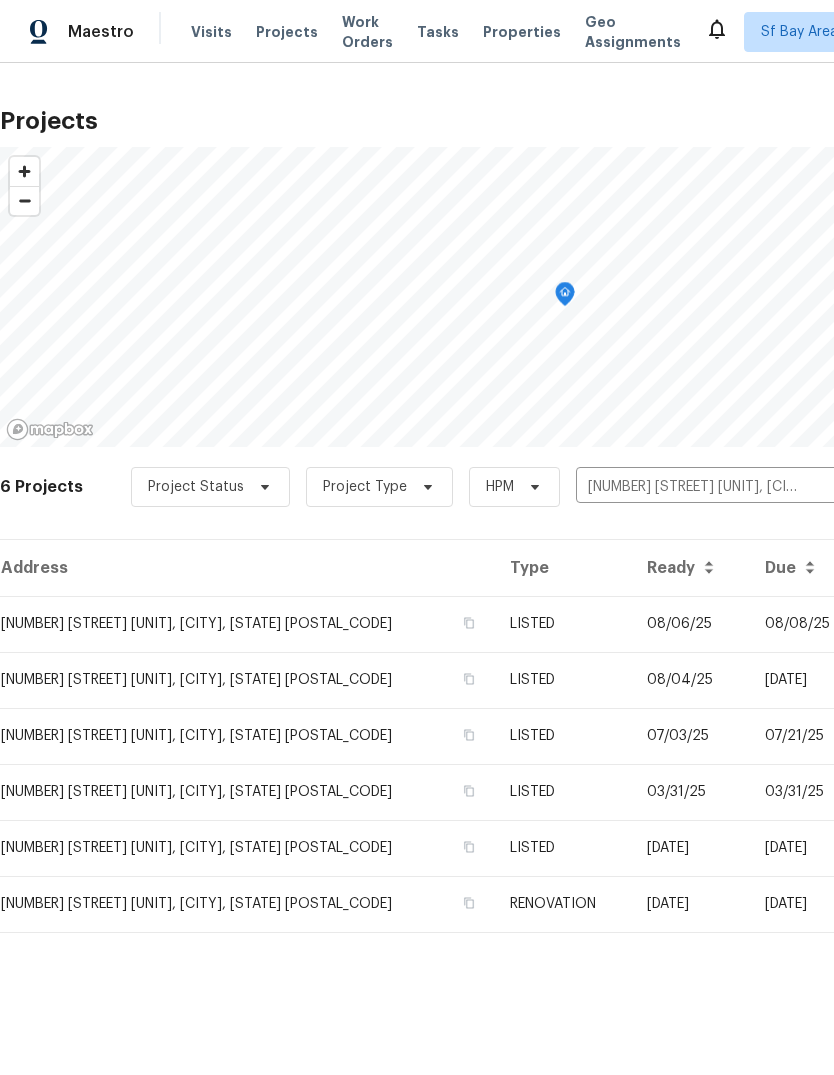 click on "[NUMBER] [STREET] [UNIT], [CITY], [STATE] [POSTAL_CODE]" at bounding box center (247, 624) 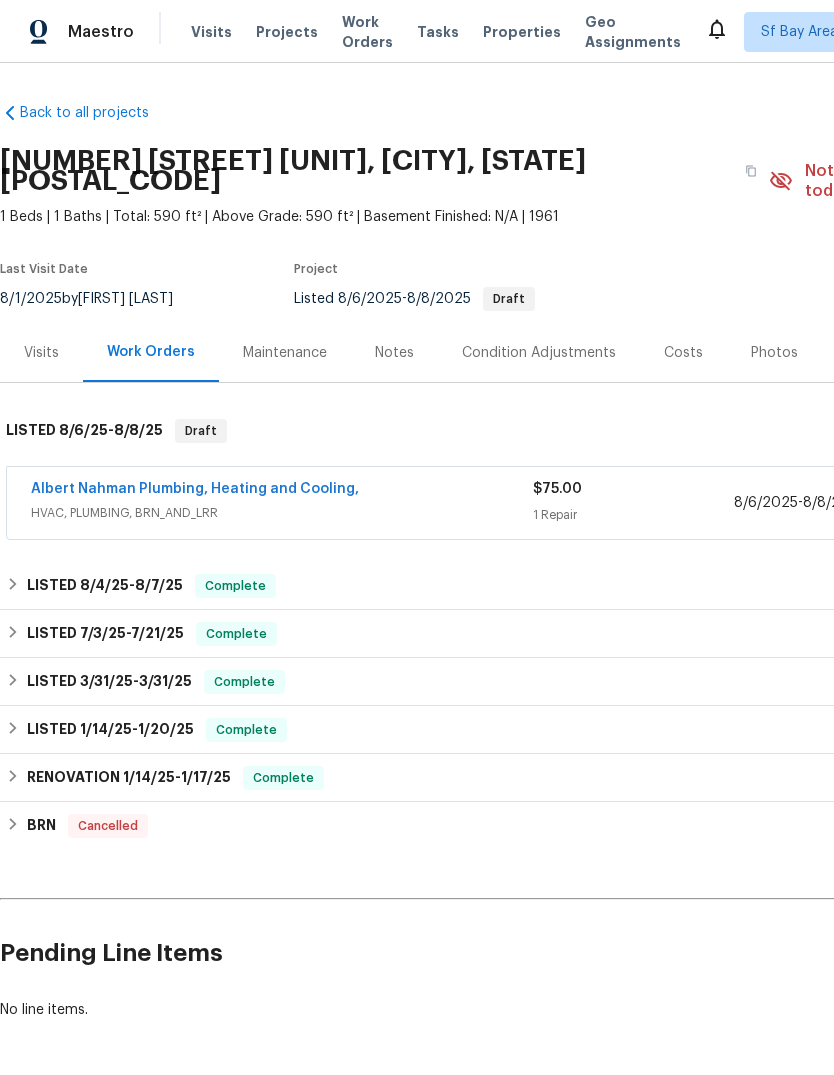 scroll, scrollTop: 0, scrollLeft: 0, axis: both 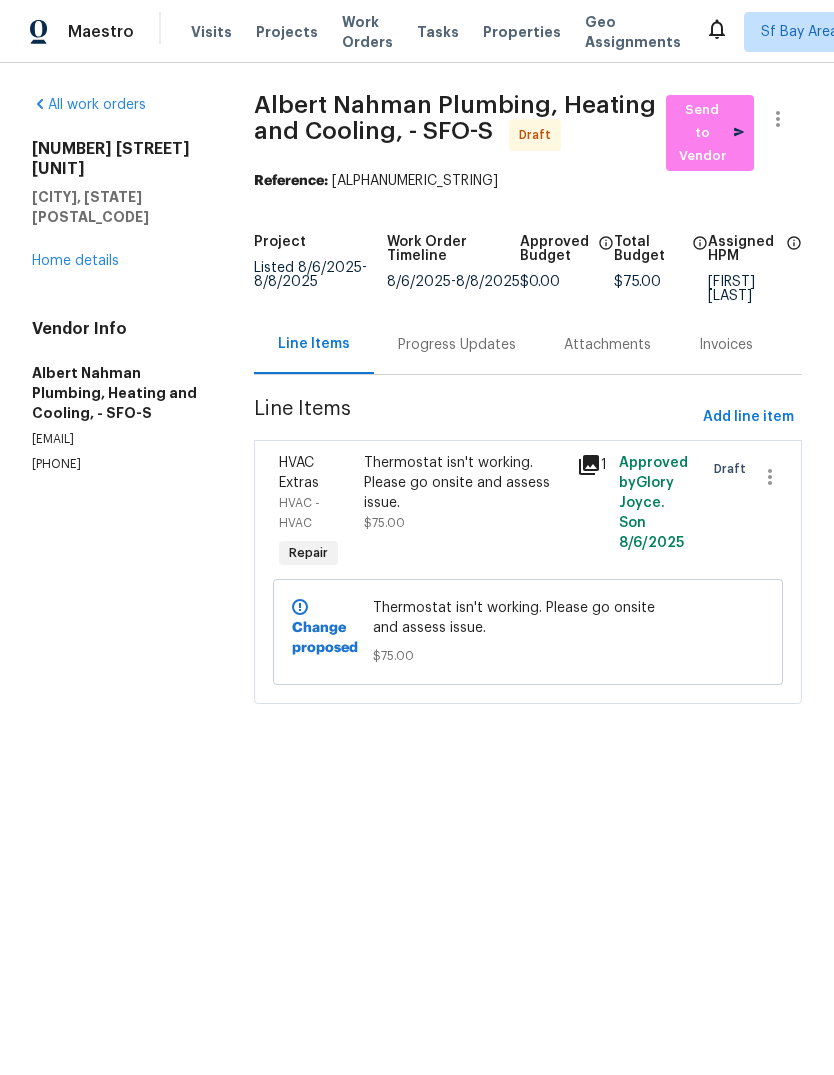 click on "Home details" at bounding box center [75, 261] 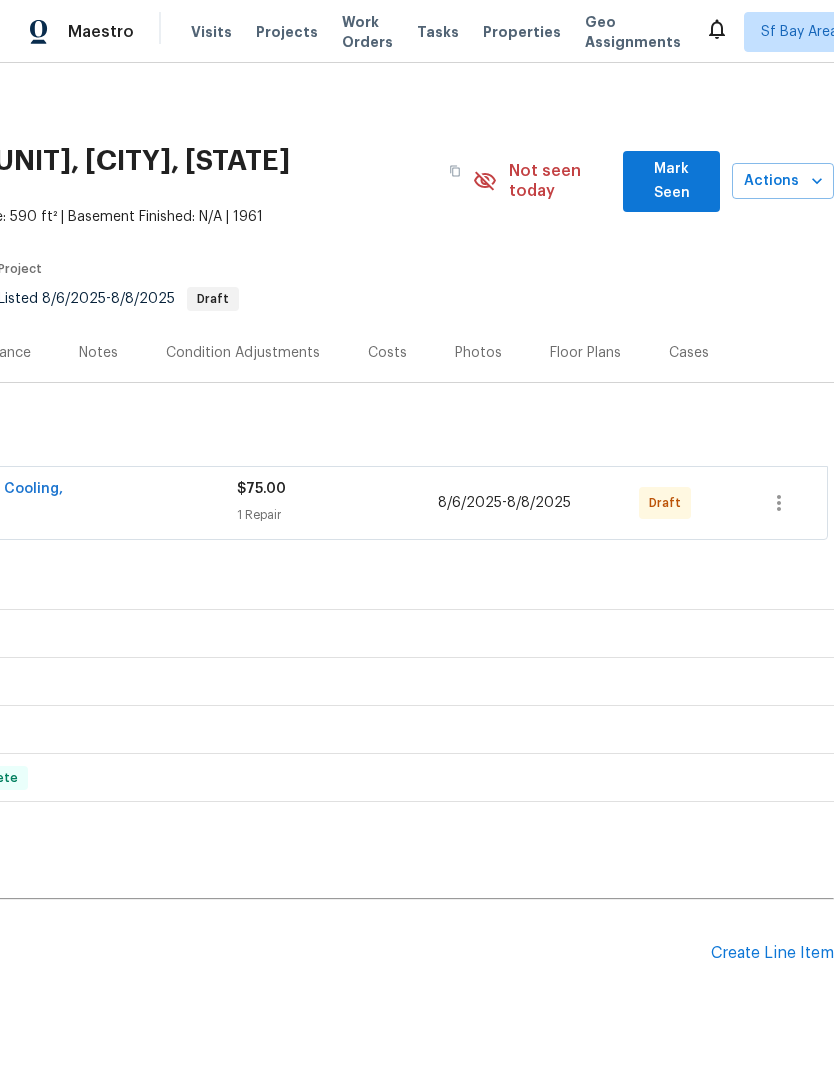 scroll, scrollTop: 0, scrollLeft: 296, axis: horizontal 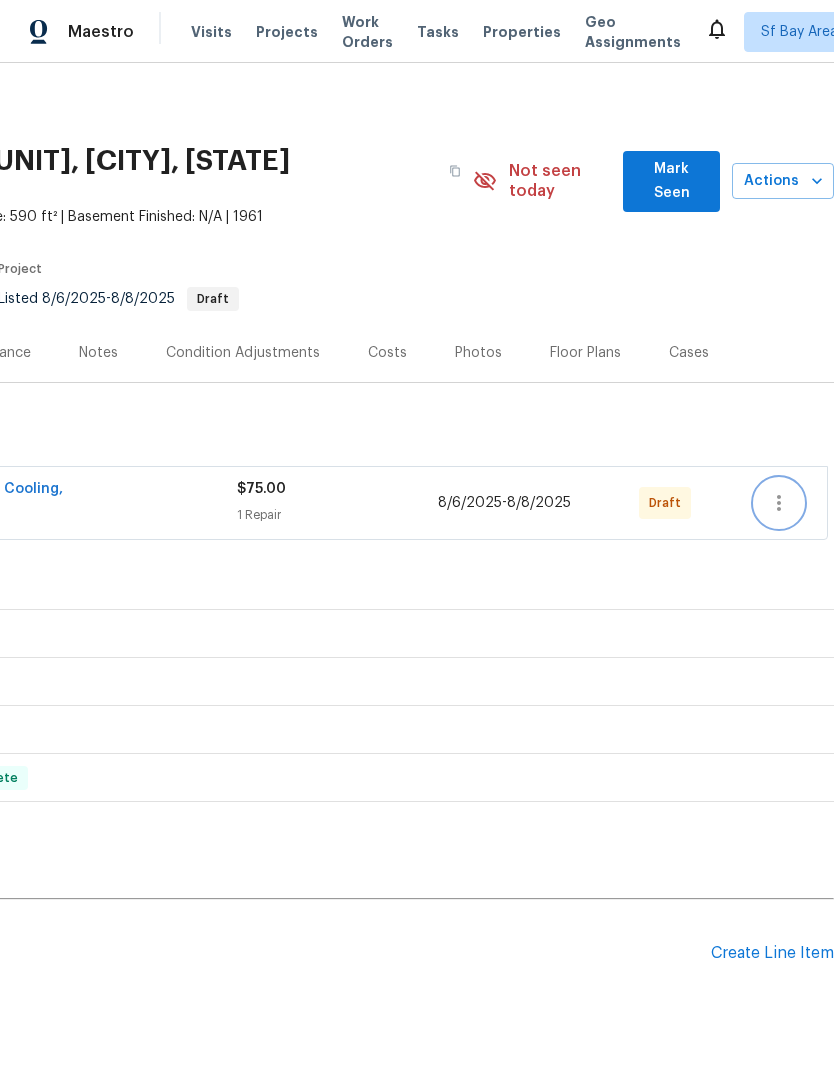 click 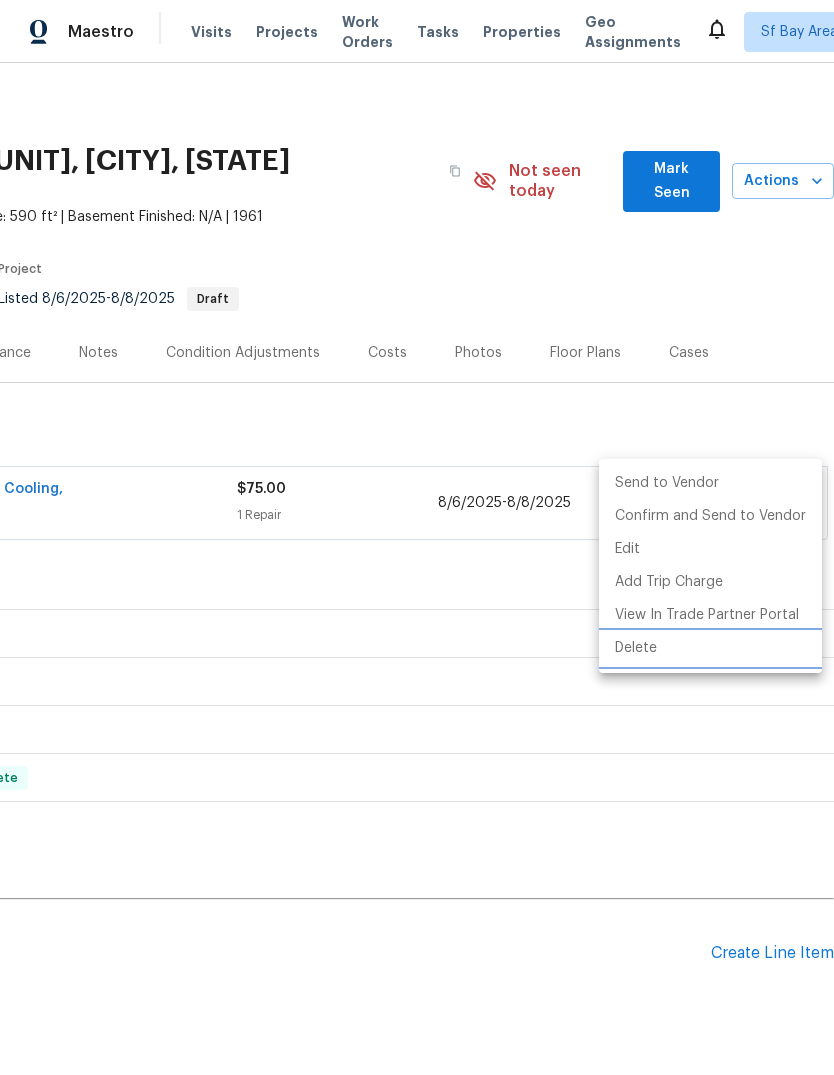 click on "Delete" at bounding box center (710, 648) 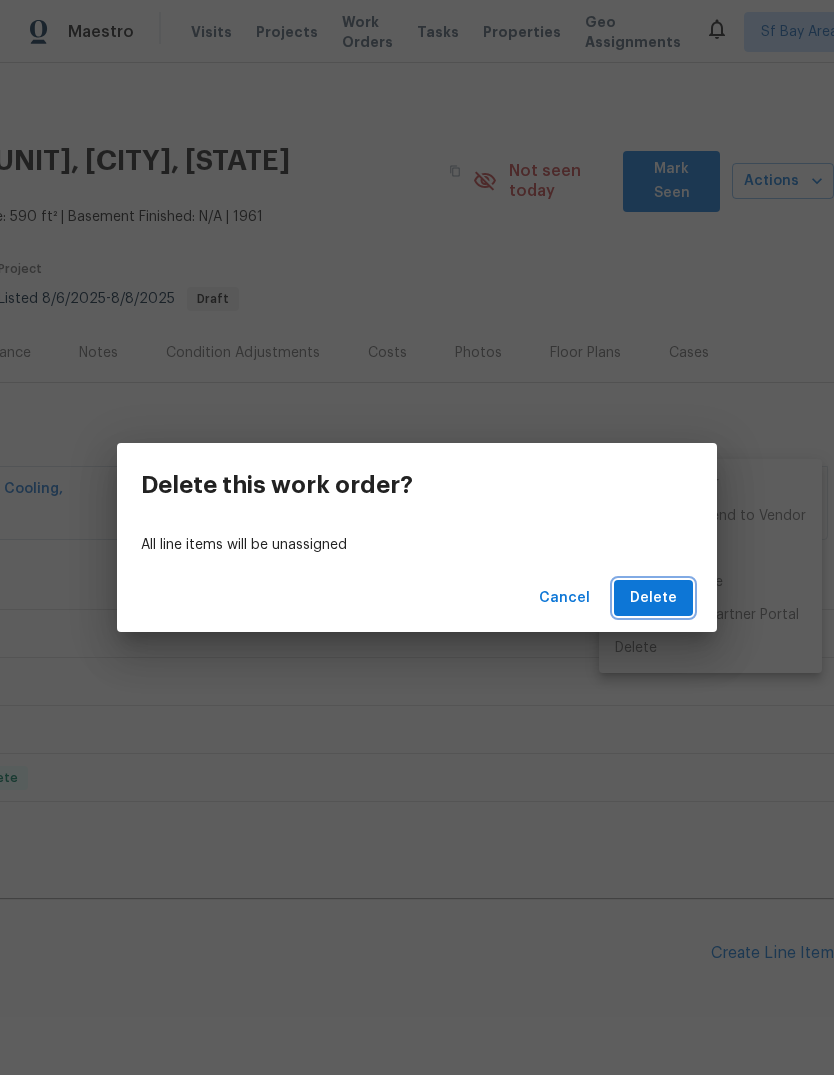 click on "Delete" at bounding box center [653, 598] 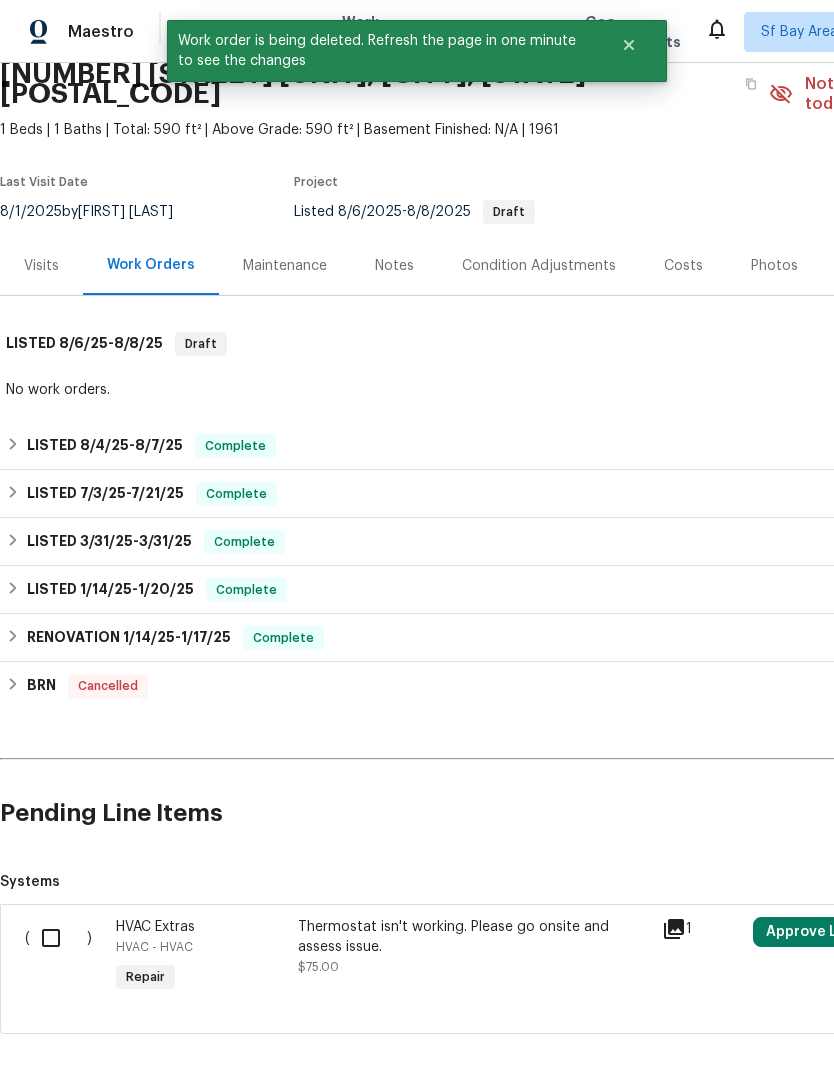 scroll, scrollTop: 87, scrollLeft: 0, axis: vertical 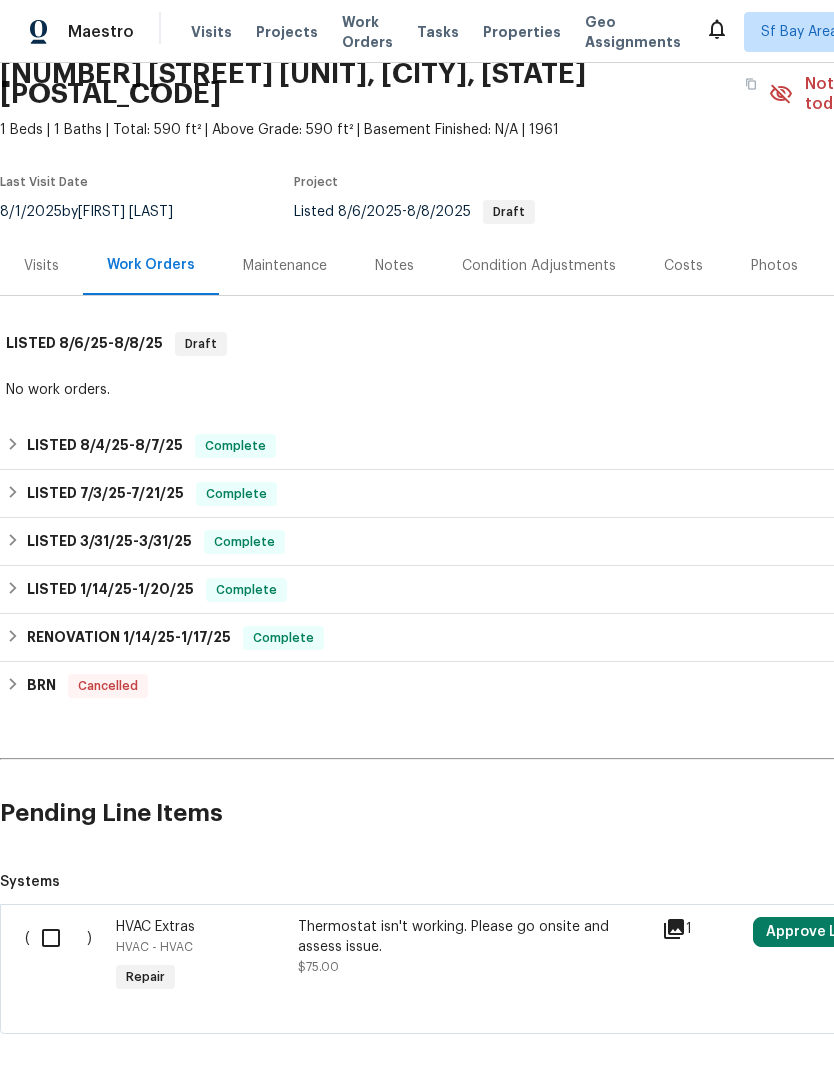 click at bounding box center (58, 938) 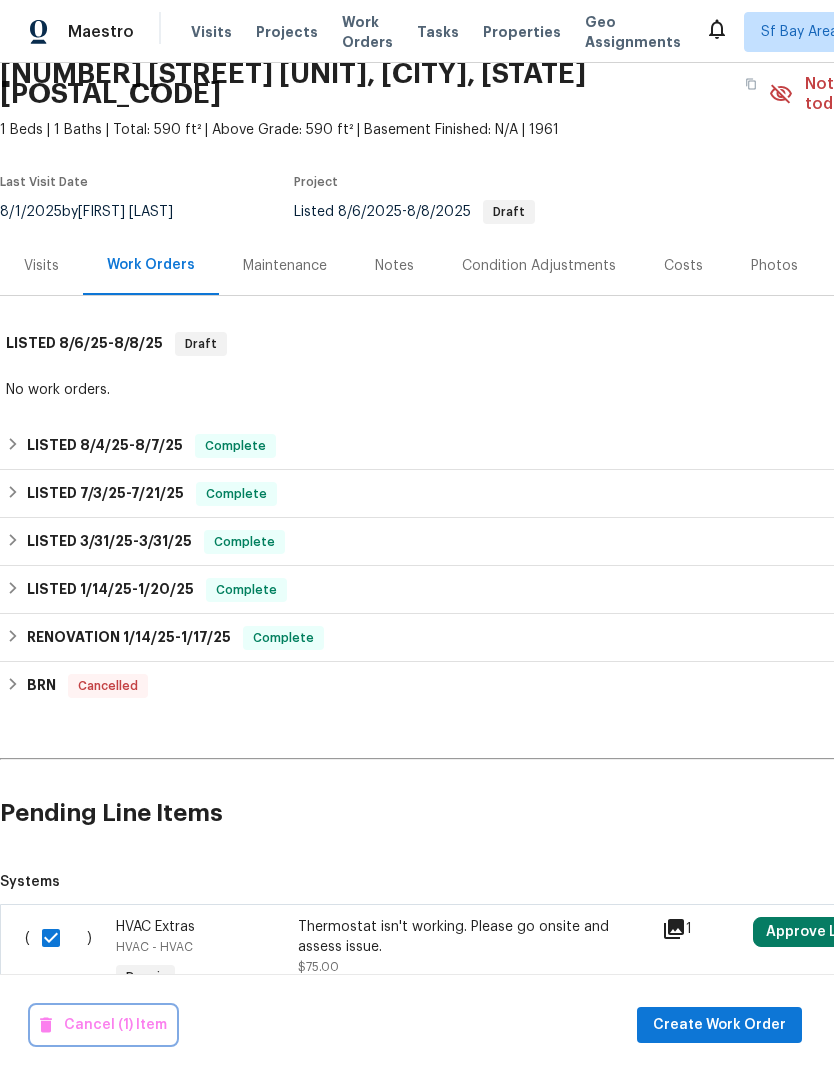 click 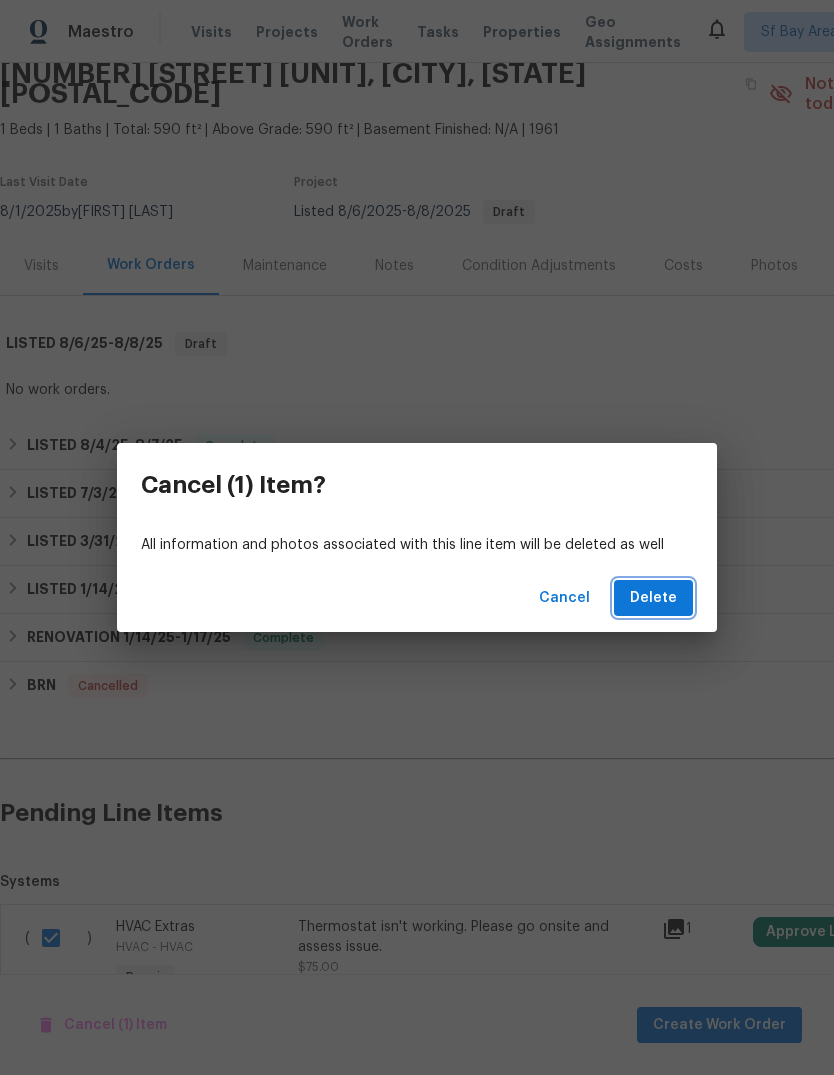 click on "Delete" at bounding box center (653, 598) 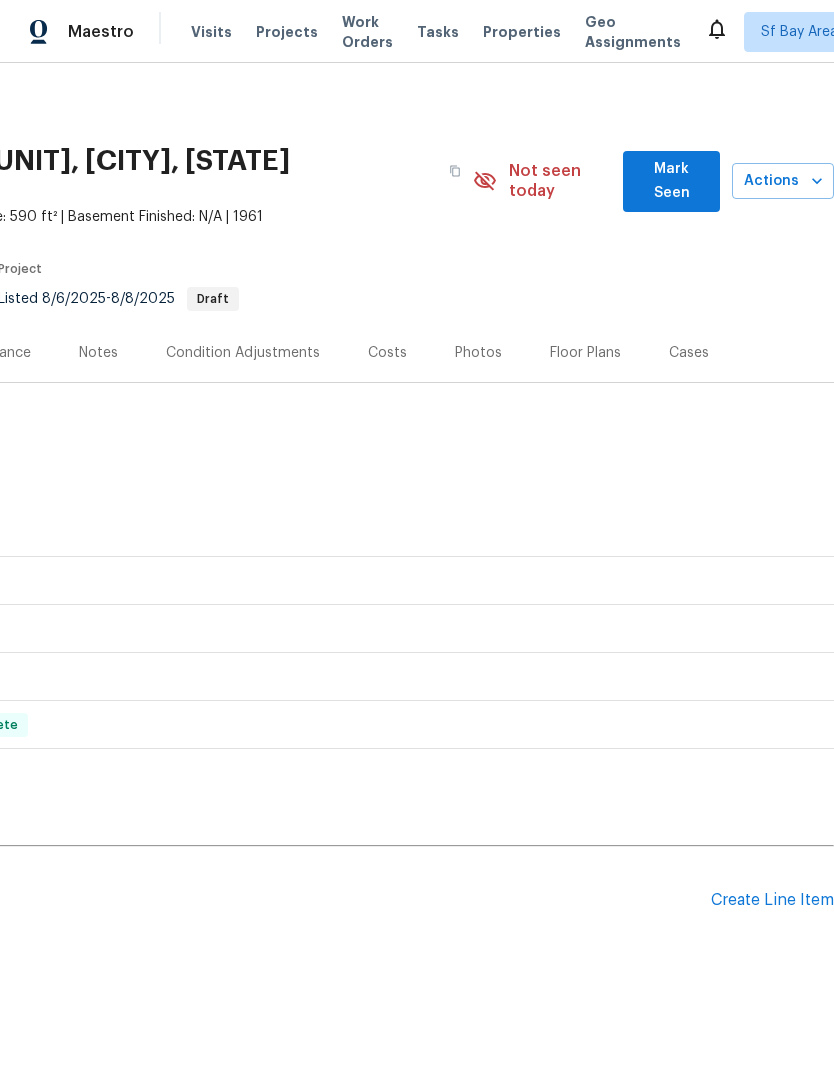 scroll, scrollTop: 0, scrollLeft: 296, axis: horizontal 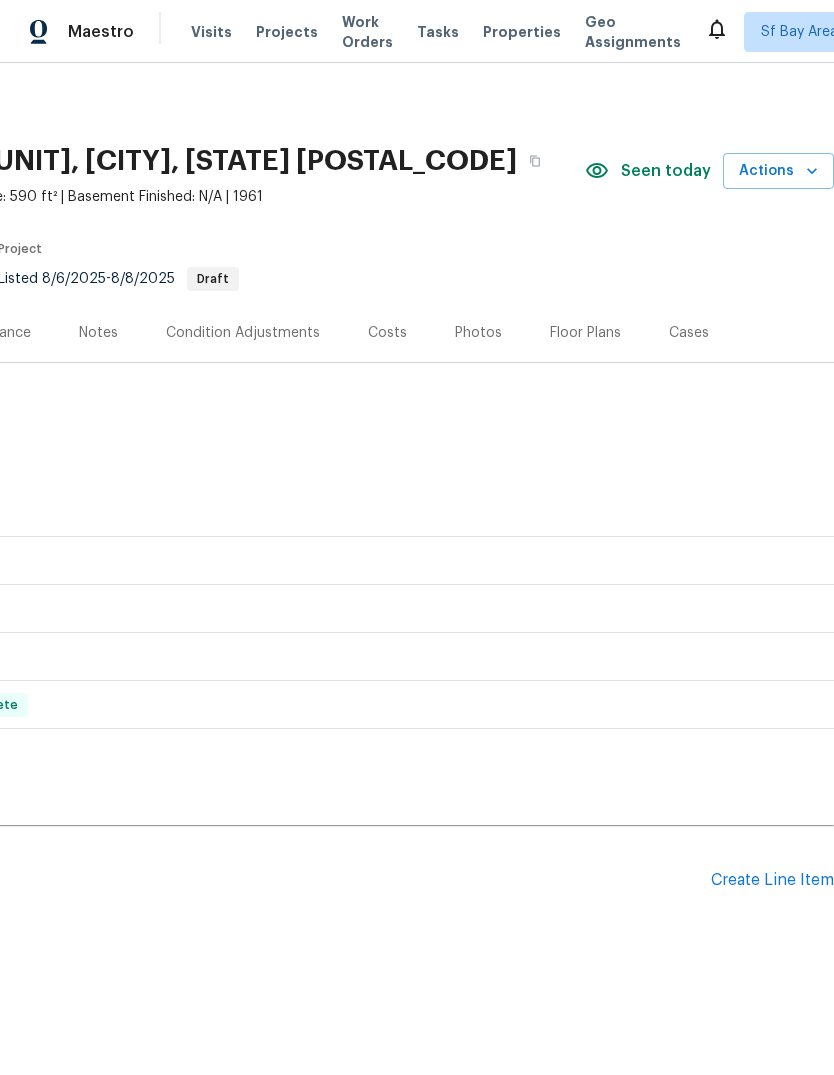 click on "Visits" at bounding box center (211, 32) 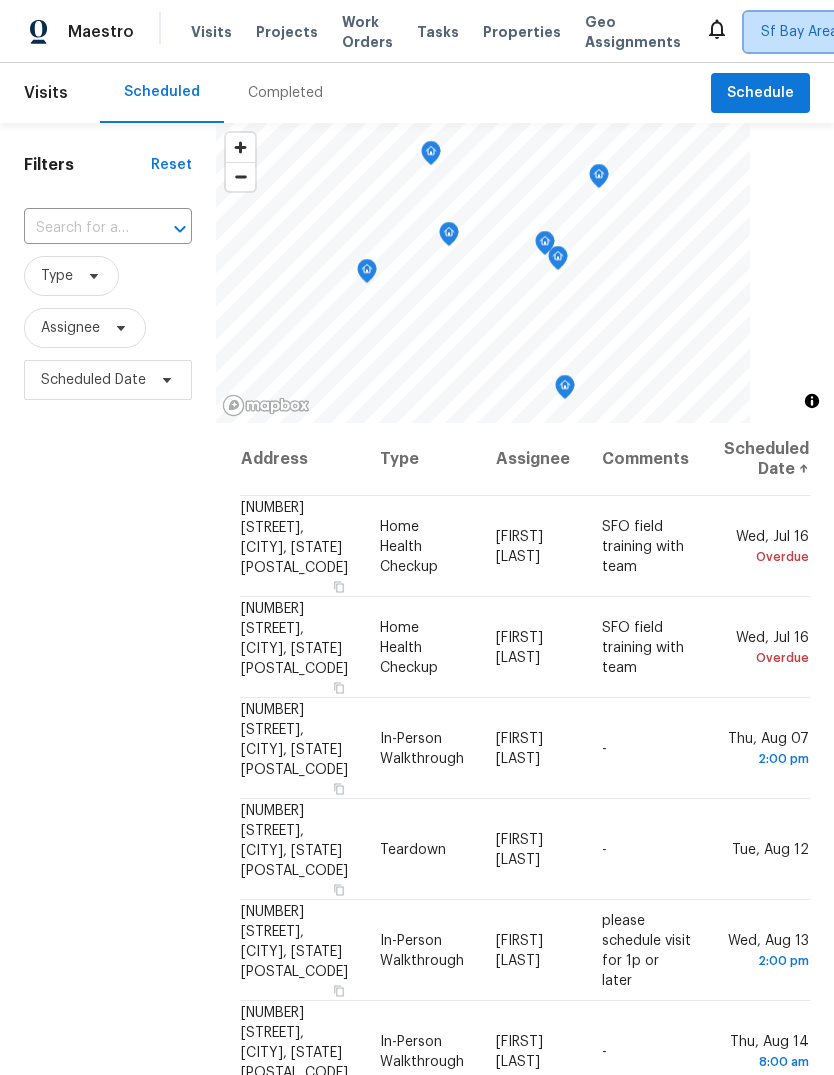 click on "Sf Bay Area" at bounding box center [799, 32] 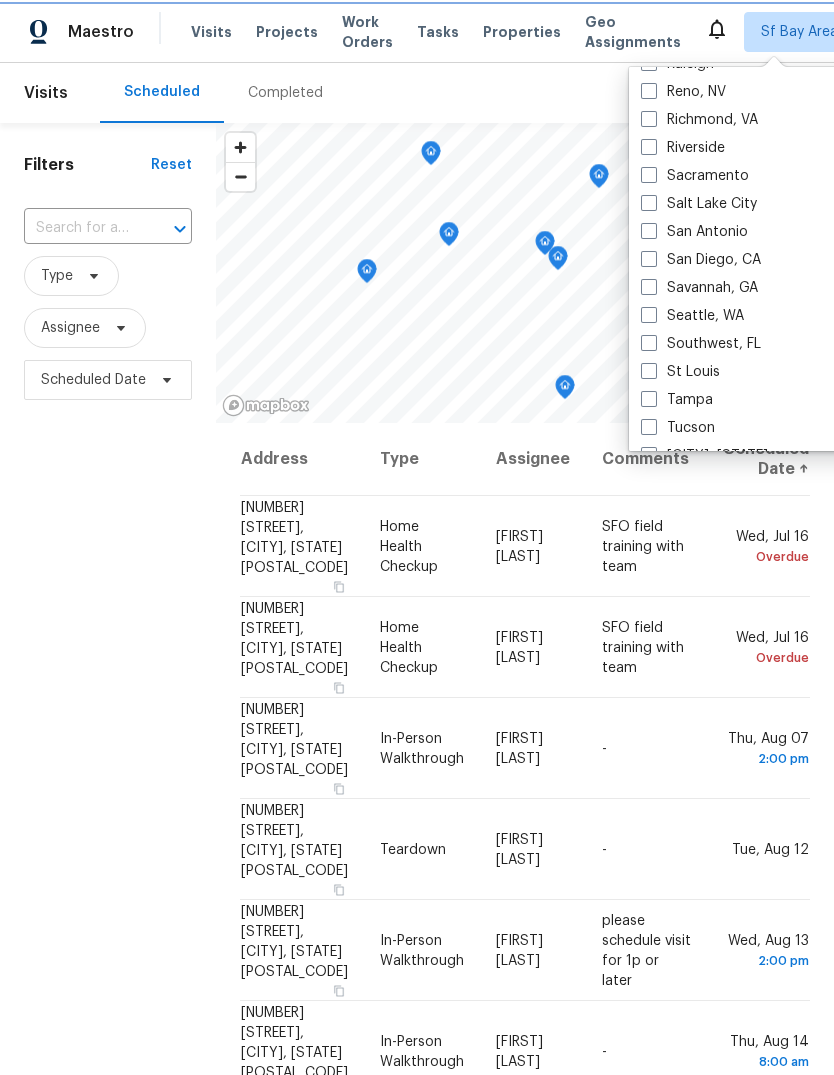 scroll, scrollTop: 1271, scrollLeft: 0, axis: vertical 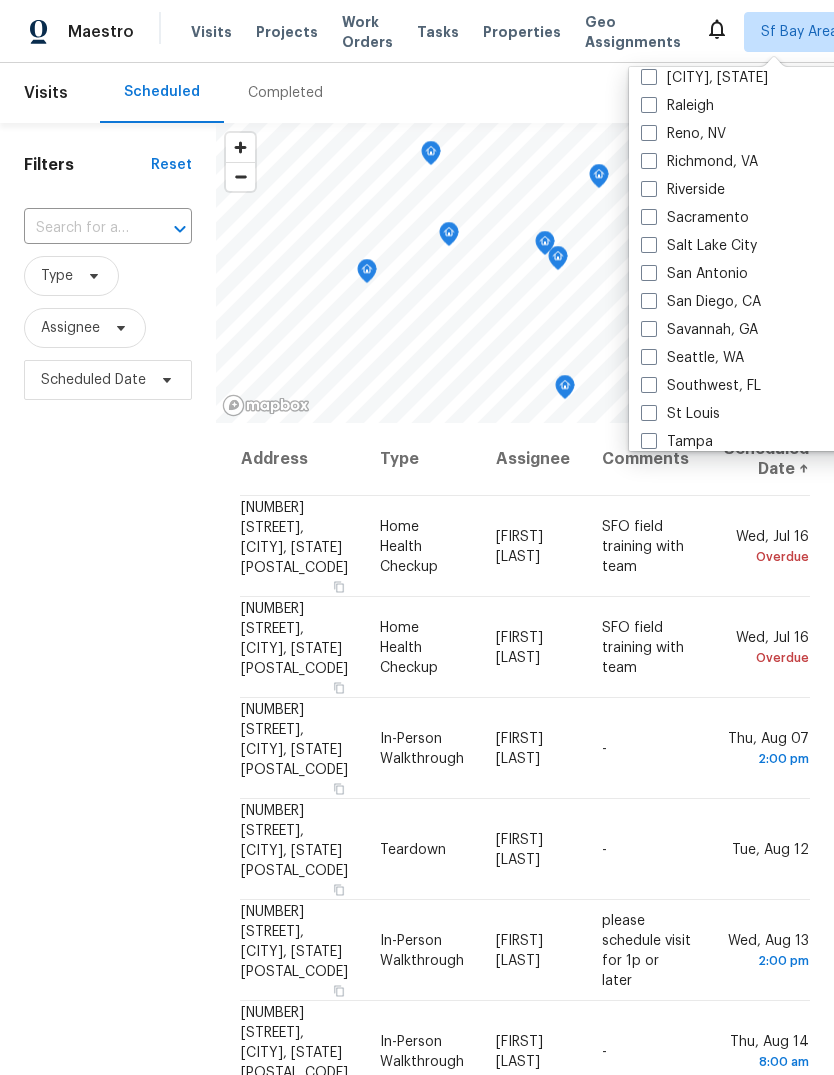 click at bounding box center [649, 217] 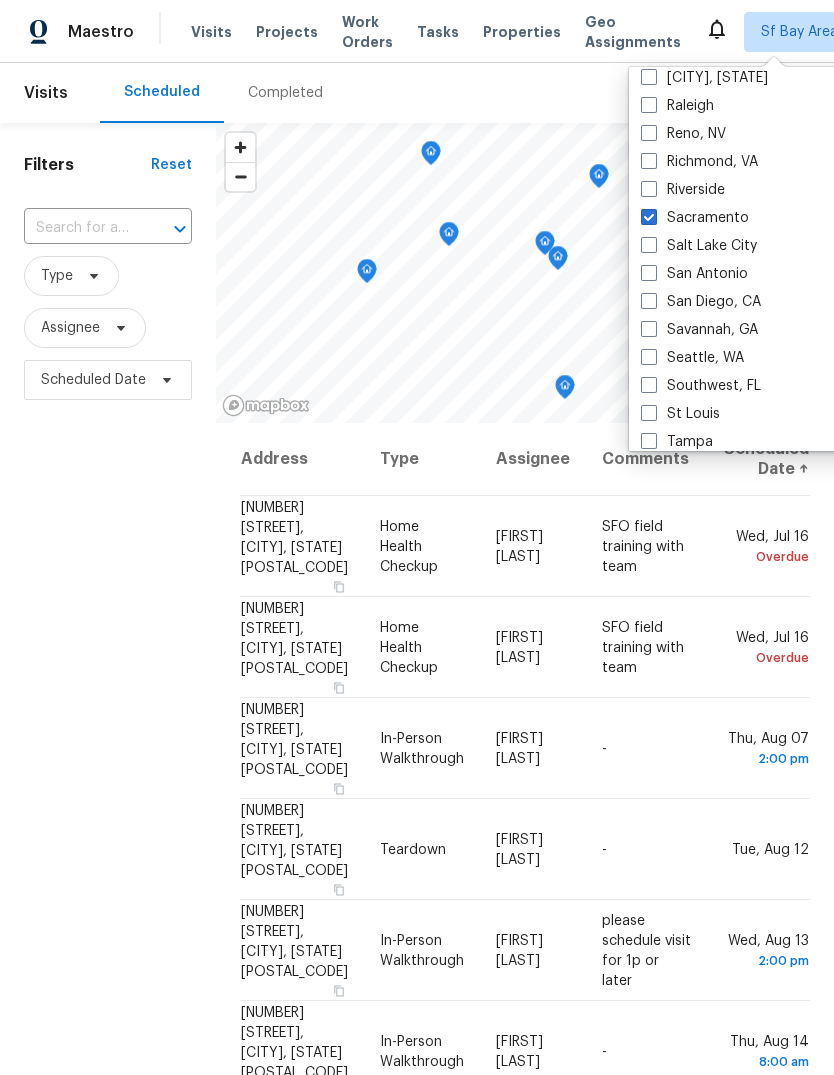 checkbox on "true" 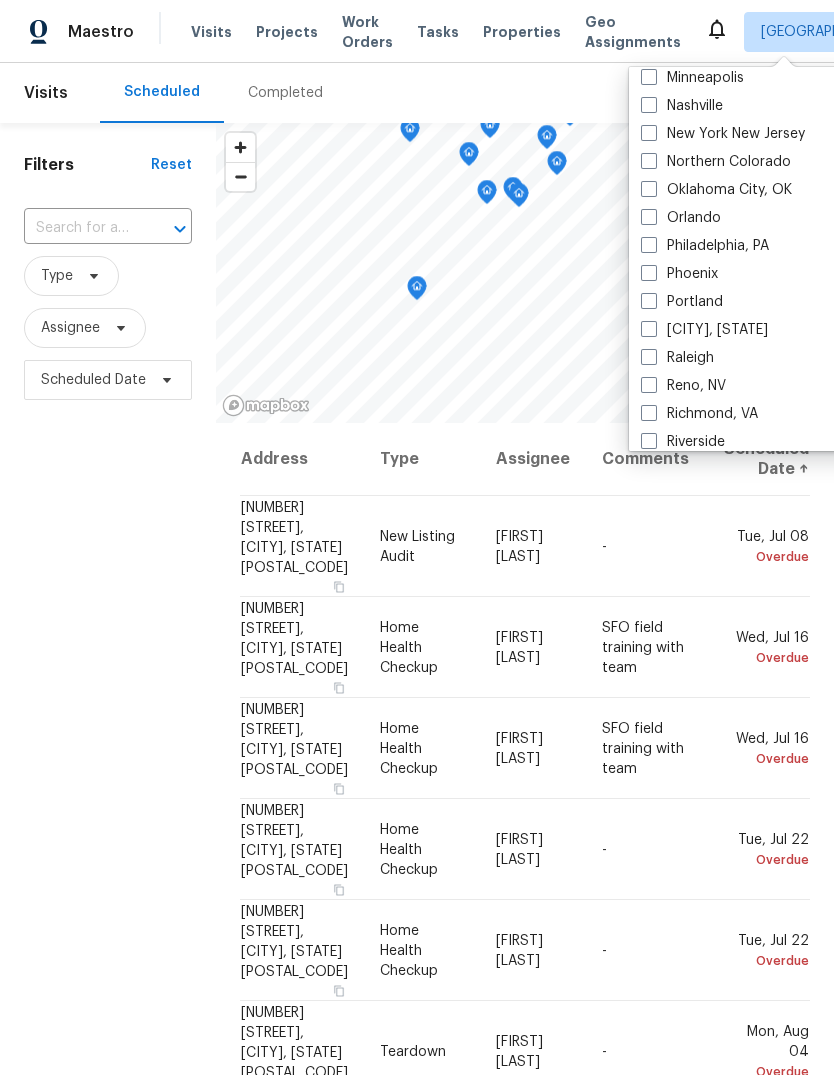 scroll, scrollTop: 999, scrollLeft: 0, axis: vertical 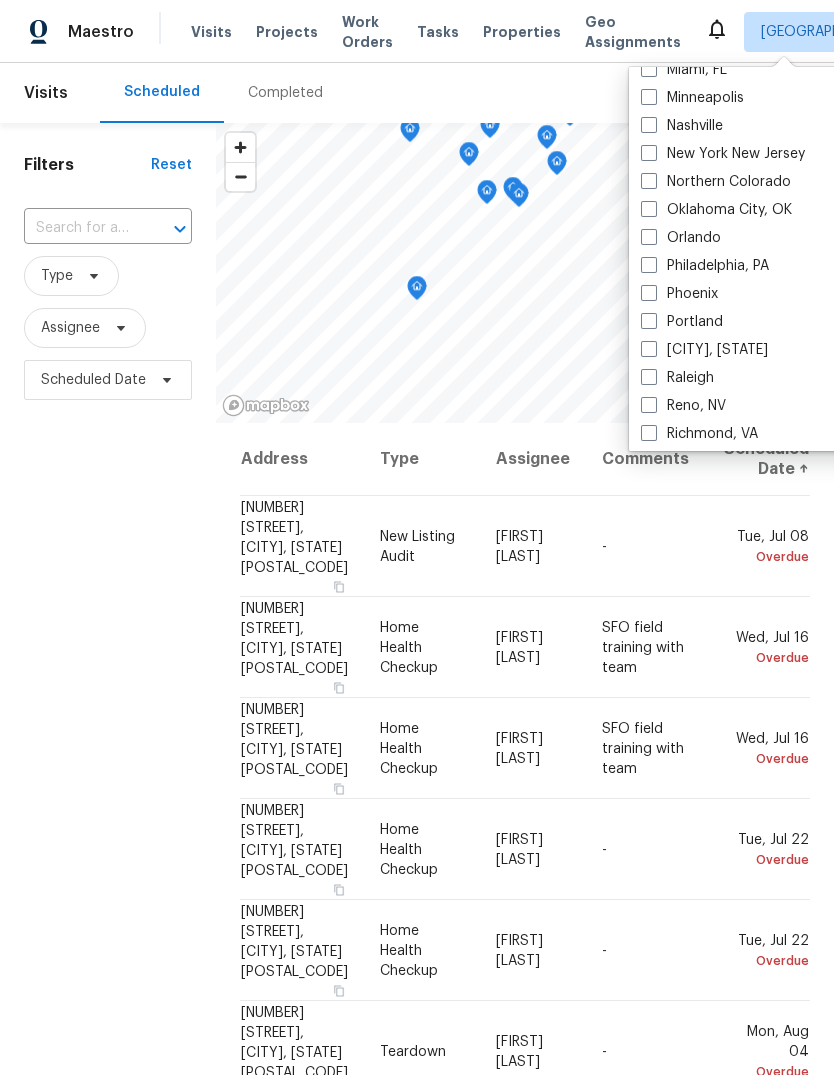 click on "Portland" at bounding box center (682, 322) 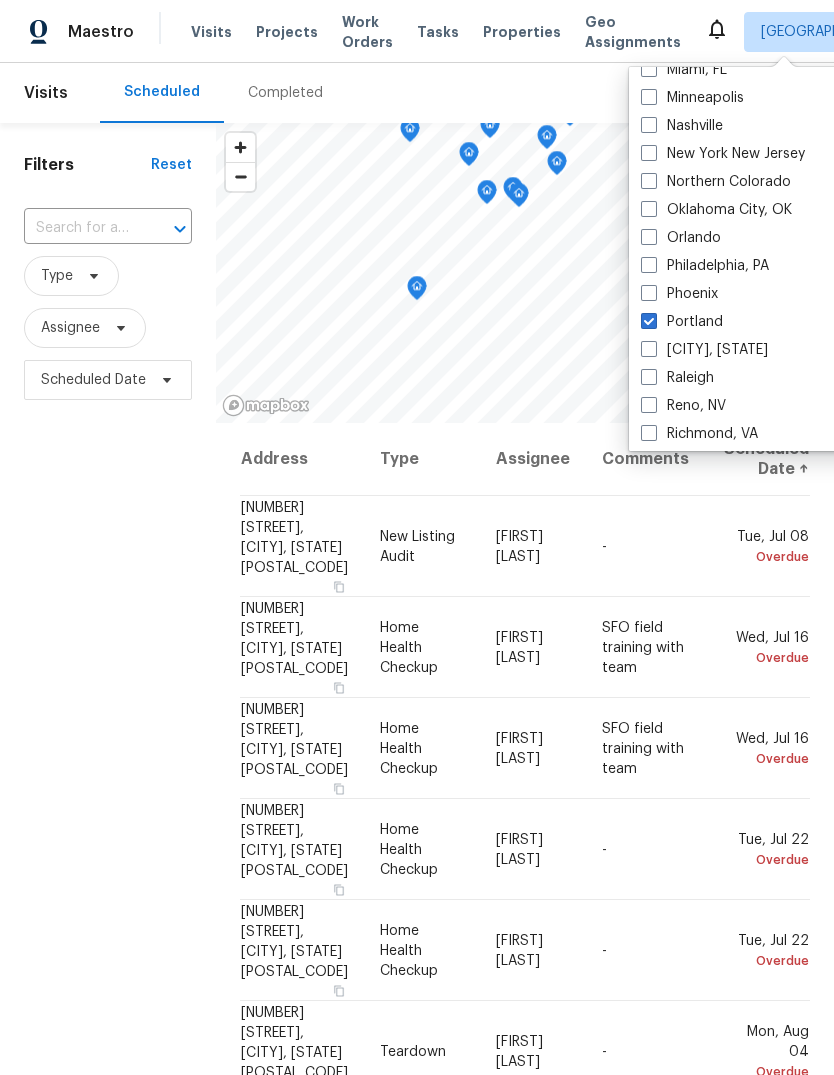 checkbox on "true" 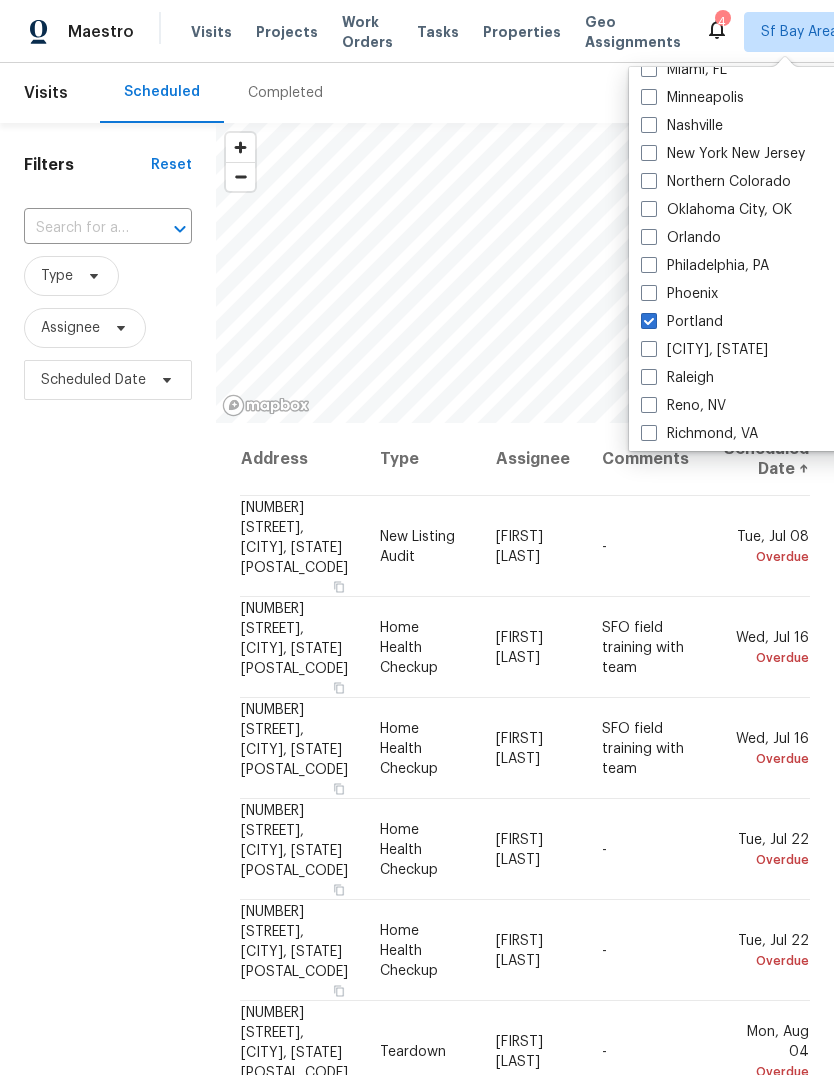 click on "Filters Reset ​ Type Assignee Scheduled Date" at bounding box center (108, 703) 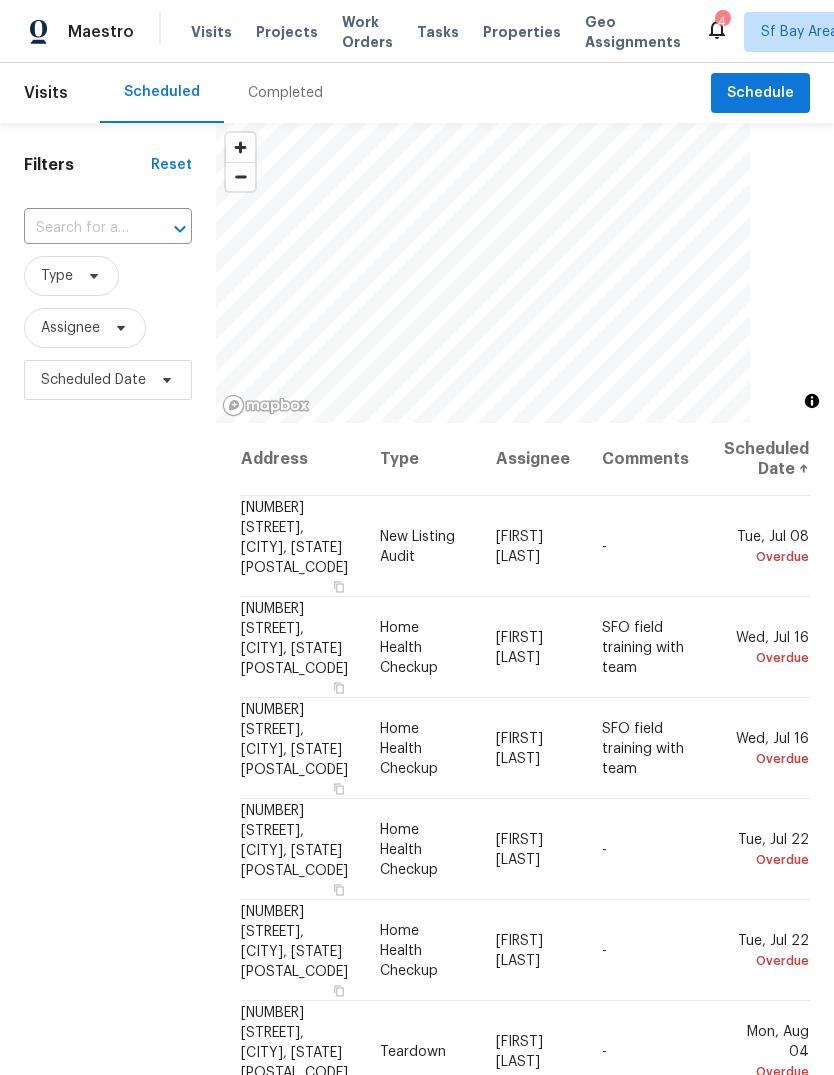 click on "Tasks" at bounding box center [438, 32] 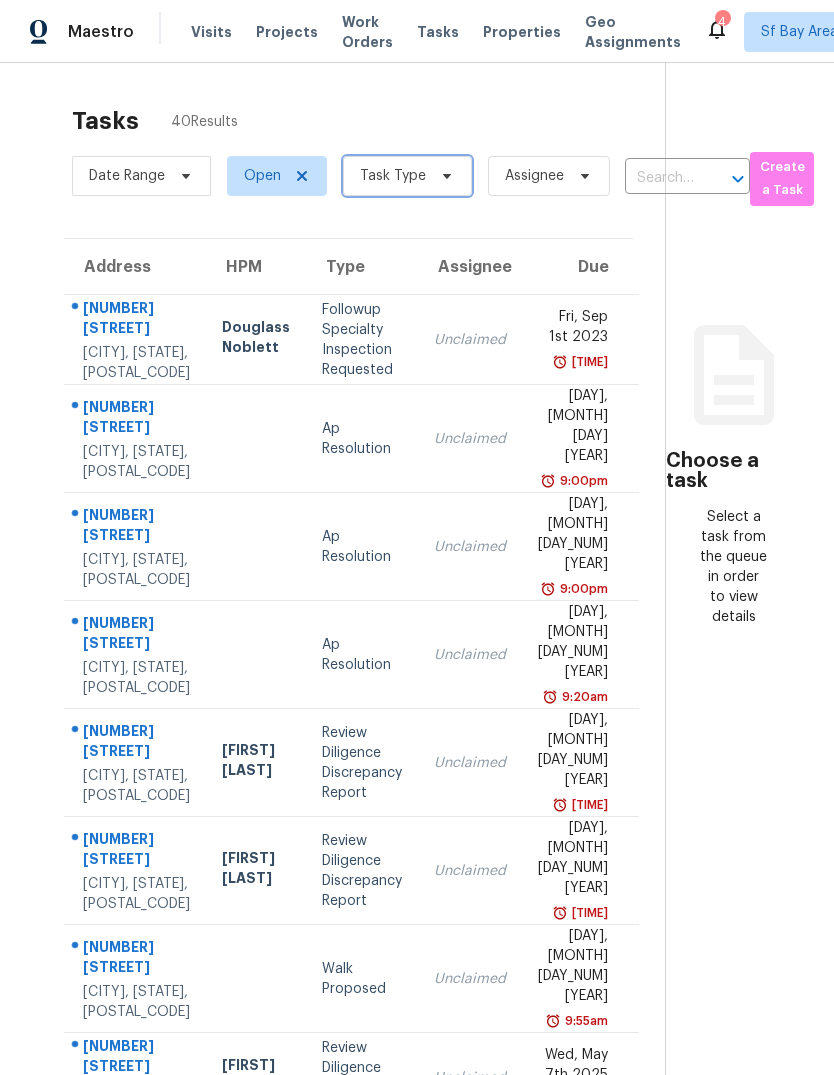 click on "Task Type" at bounding box center (393, 176) 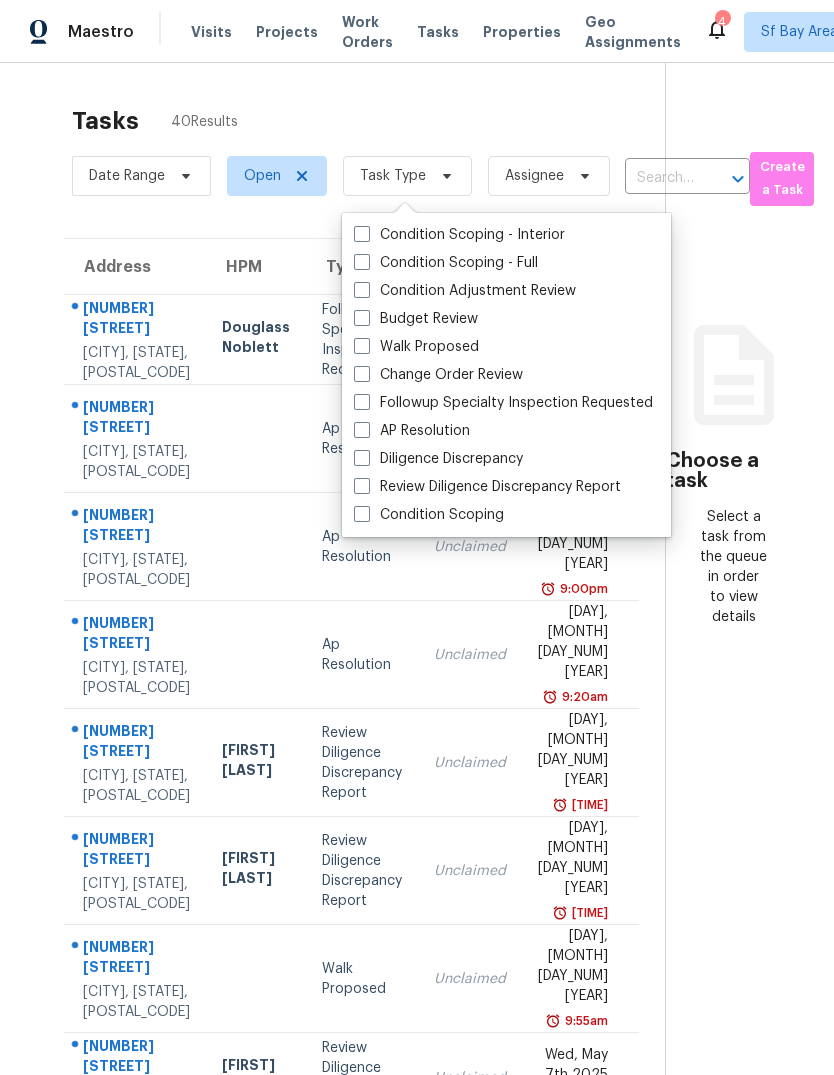 click at bounding box center (362, 318) 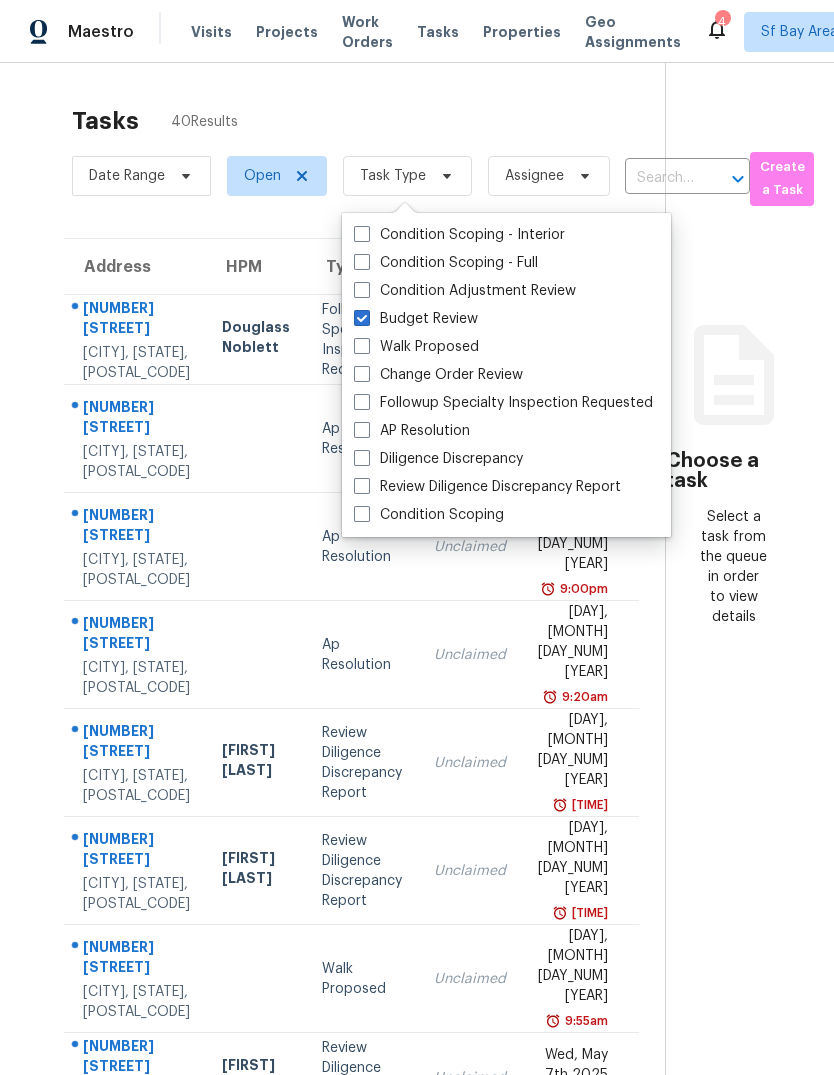 checkbox on "true" 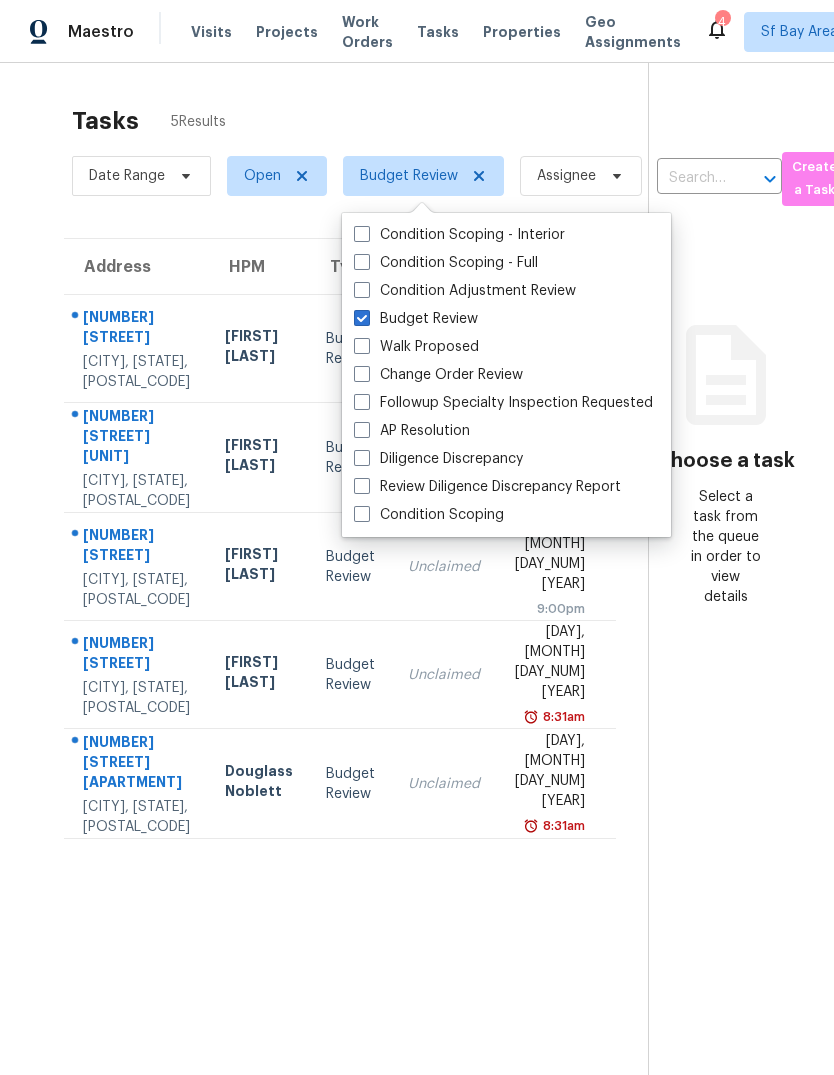 click on "[NUMBER] [STREET] [APARTMENT] [CITY], [STATE], [POSTAL_CODE] [NAME] [CATEGORY] [UNCLAIMED] [DAY], [MONTH] [DAY_NUM] [YEAR] [TIME] [NUMBER] [STREET] [APARTMENT] [CITY], [STATE], [POSTAL_CODE] [NAME] [CATEGORY] [UNCLAIMED] [DAY], [MONTH] [DAY_NUM] [YEAR] [TIME] [NUMBER] [STREET] [CITY], [STATE], [POSTAL_CODE] [NAME] [CATEGORY] [UNCLAIMED] [DAY], [MONTH] [DAY_NUM] [YEAR] [TIME] [NUMBER] [STREET] [APARTMENT] [CITY], [STATE], [POSTAL_CODE] [NAME] [CATEGORY] [UNCLAIMED] [DAY], [MONTH] [DAY_NUM] [YEAR] [TIME] [NUMBER] [STREET] [APARTMENT] [CITY], [STATE], [POSTAL_CODE] [NAME] [CATEGORY] [UNCLAIMED] [DAY], [MONTH] [DAY_NUM] [YEAR] [TIME]" at bounding box center [340, 616] 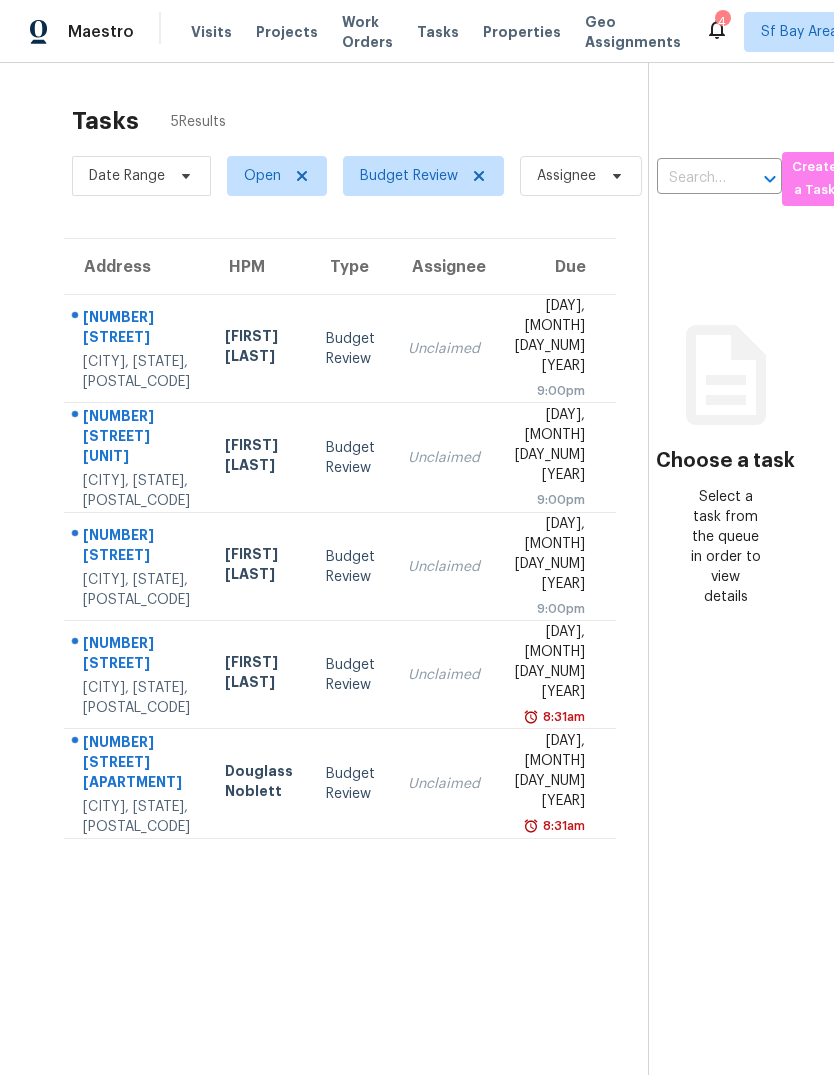 click on "[NUMBER] [STREET]" at bounding box center (138, 547) 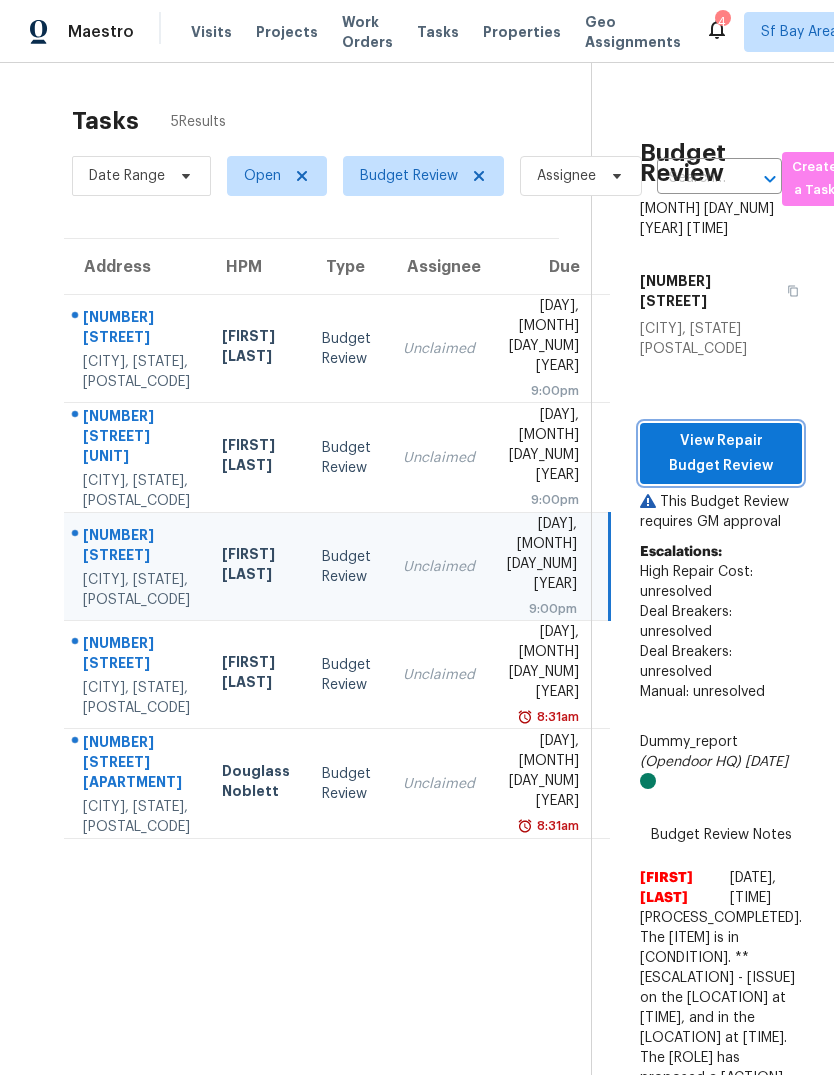 click on "View Repair Budget Review" at bounding box center [721, 453] 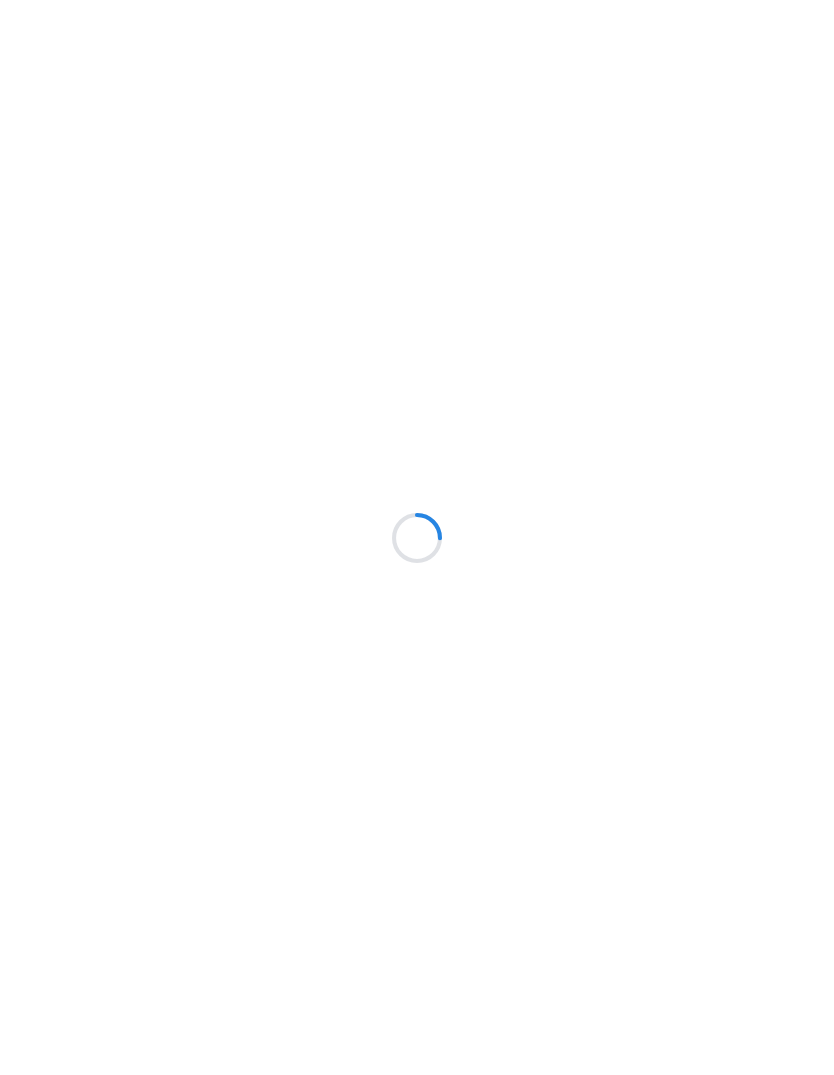 scroll, scrollTop: 0, scrollLeft: 0, axis: both 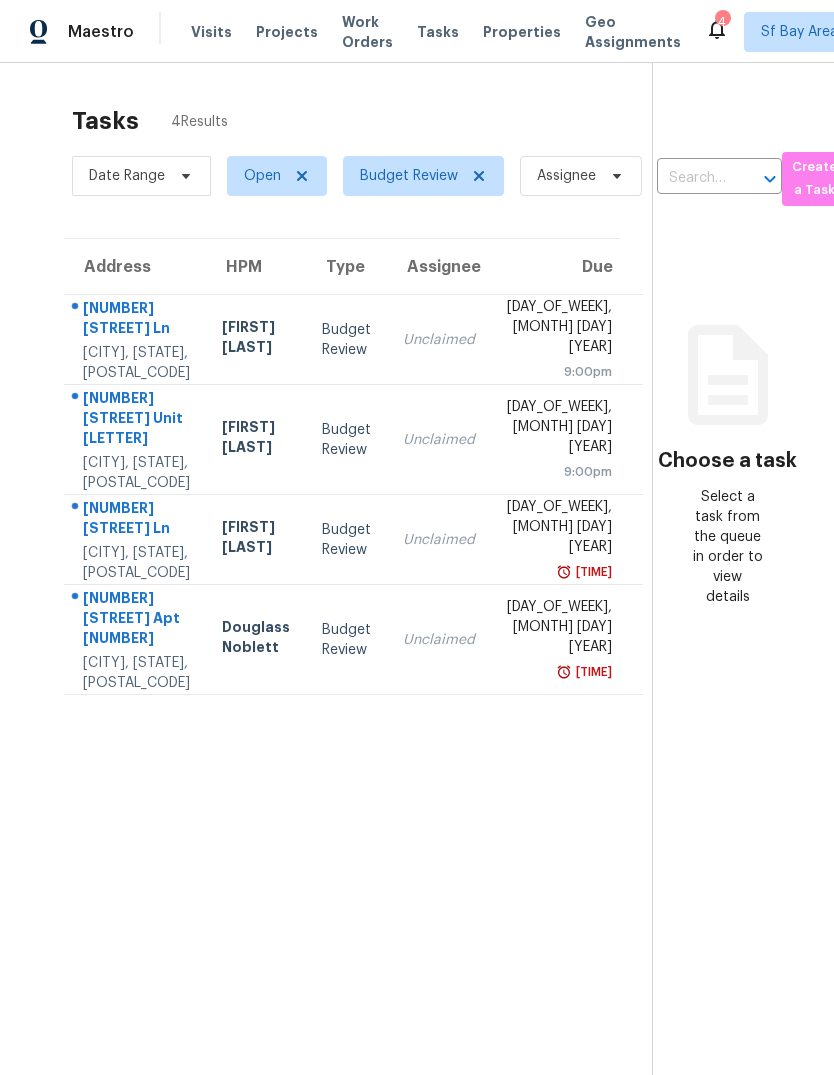 click on "7738 SW Barnes Rd Unit C" at bounding box center [136, 420] 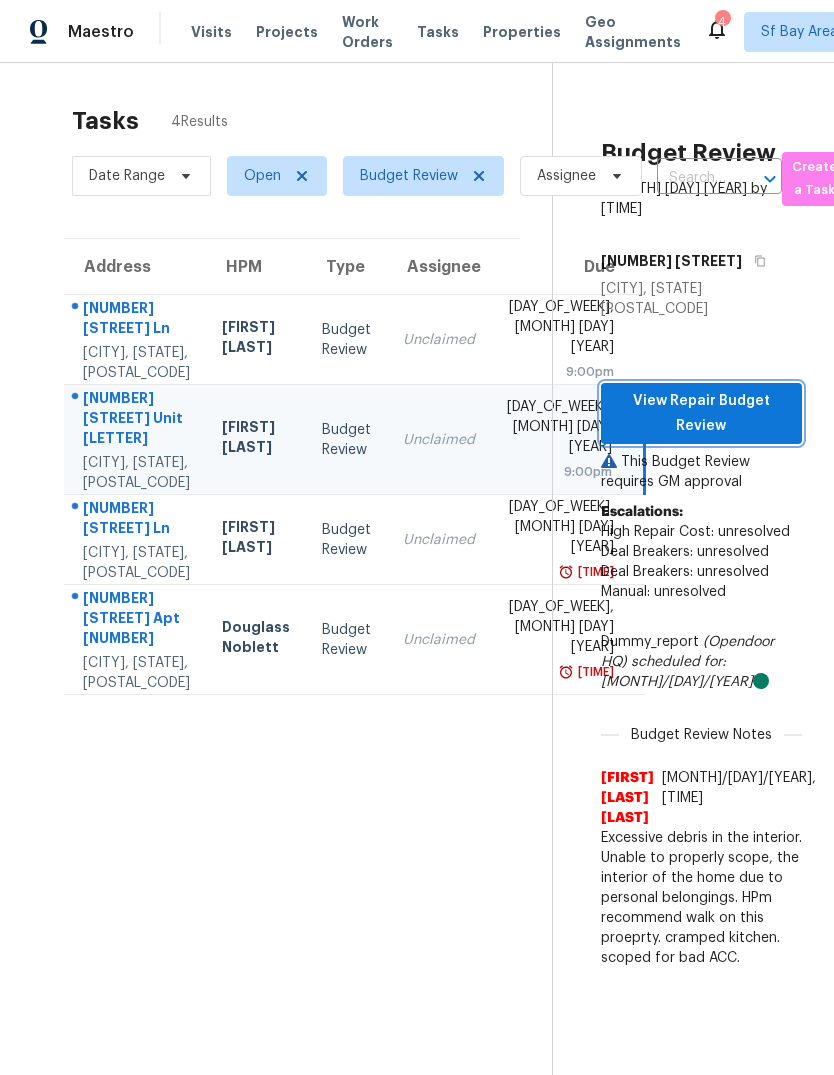 click on "View Repair Budget Review" at bounding box center [701, 413] 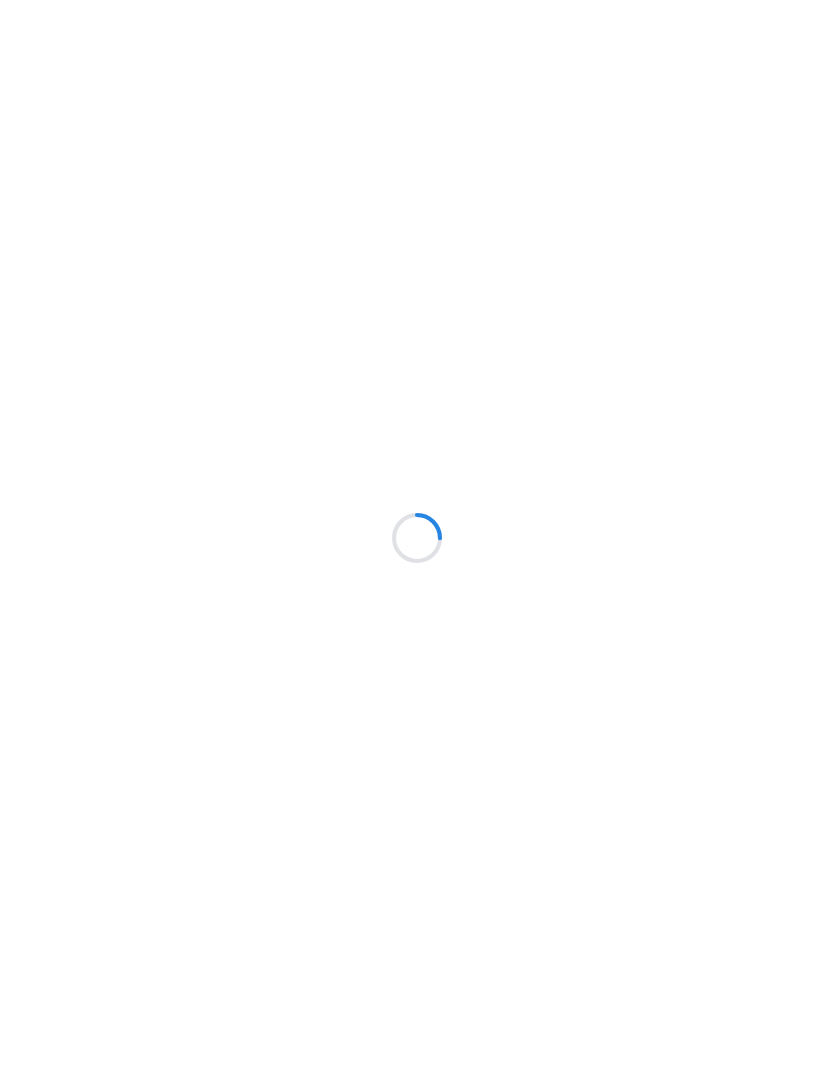 scroll, scrollTop: 0, scrollLeft: 0, axis: both 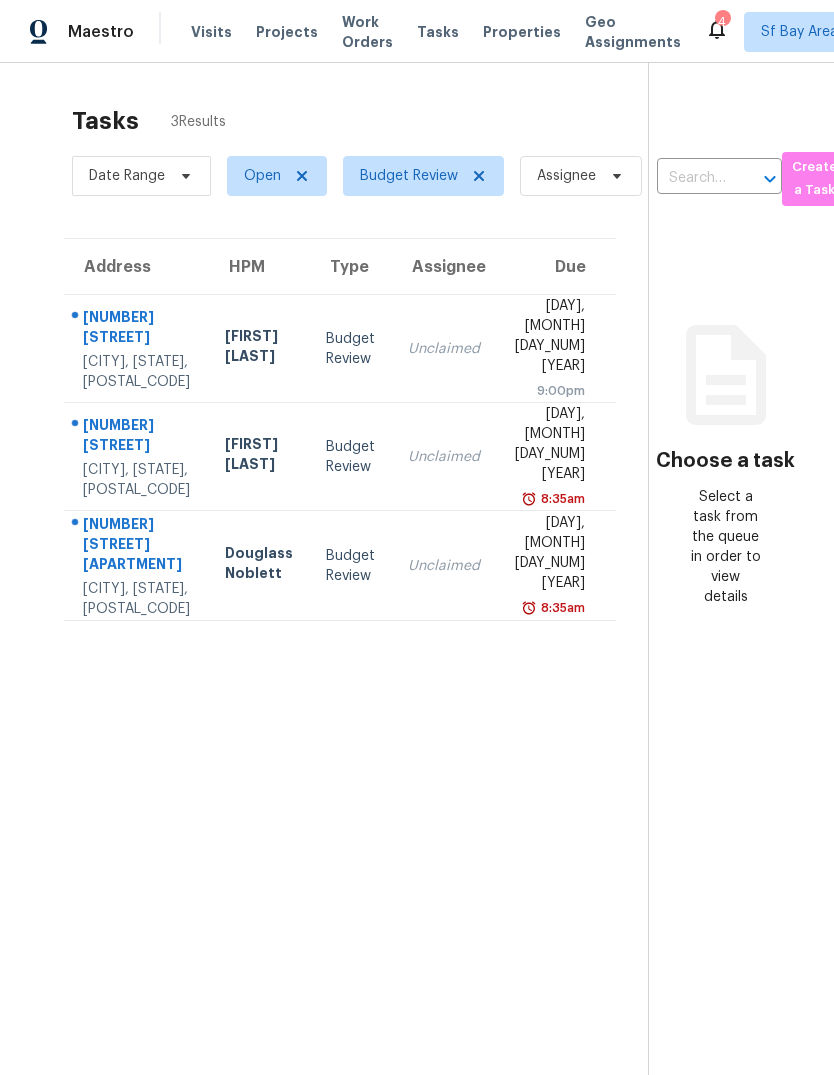 click on "[NUMBER] [STREET] [APARTMENT]" at bounding box center (138, 546) 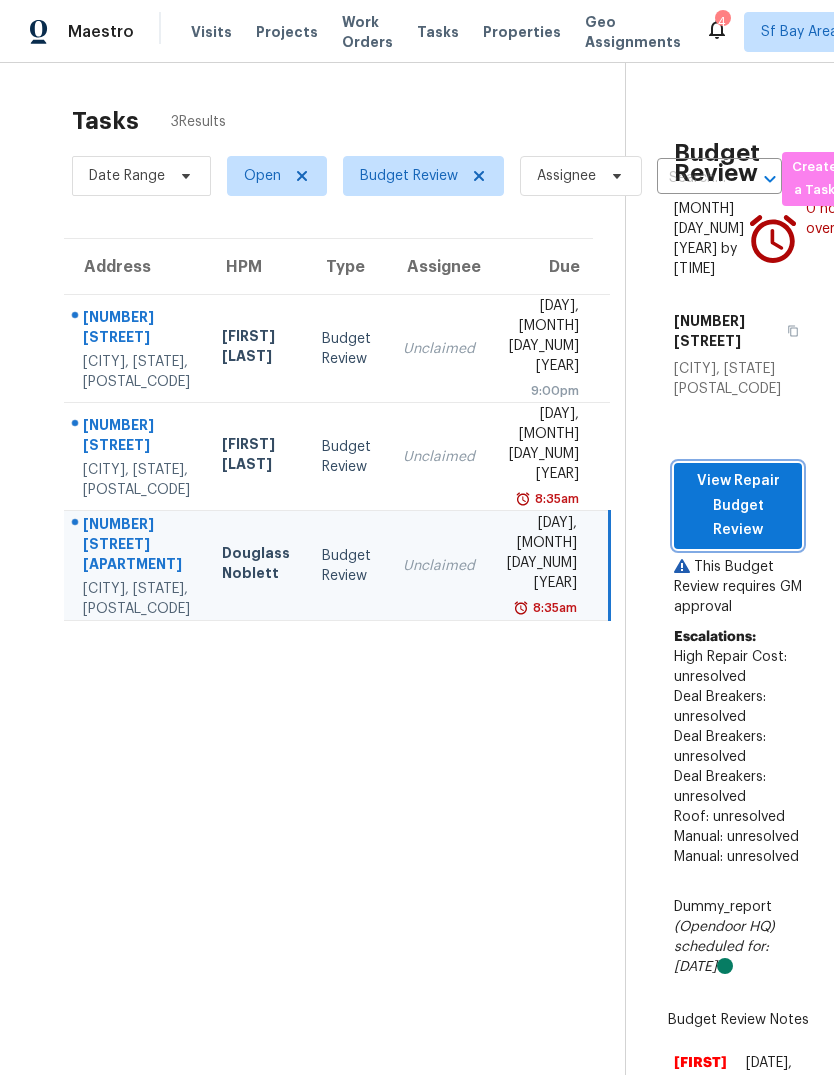 click on "View Repair Budget Review" at bounding box center (738, 506) 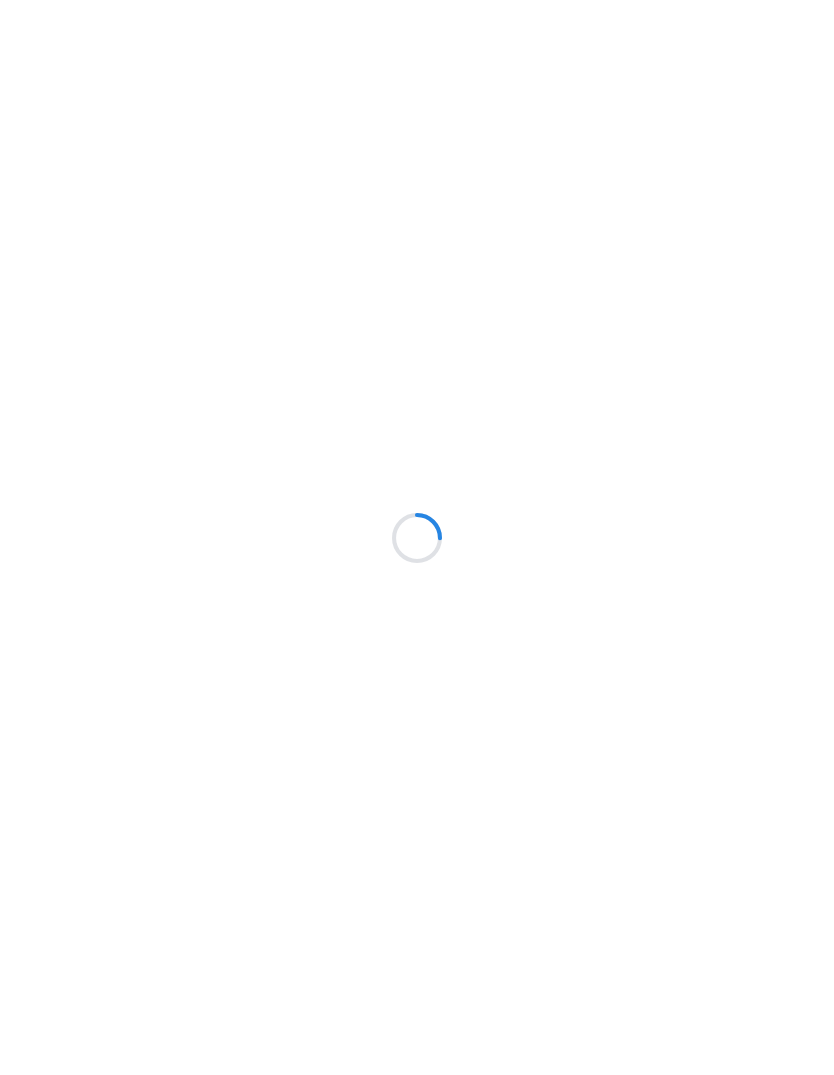 scroll, scrollTop: 0, scrollLeft: 0, axis: both 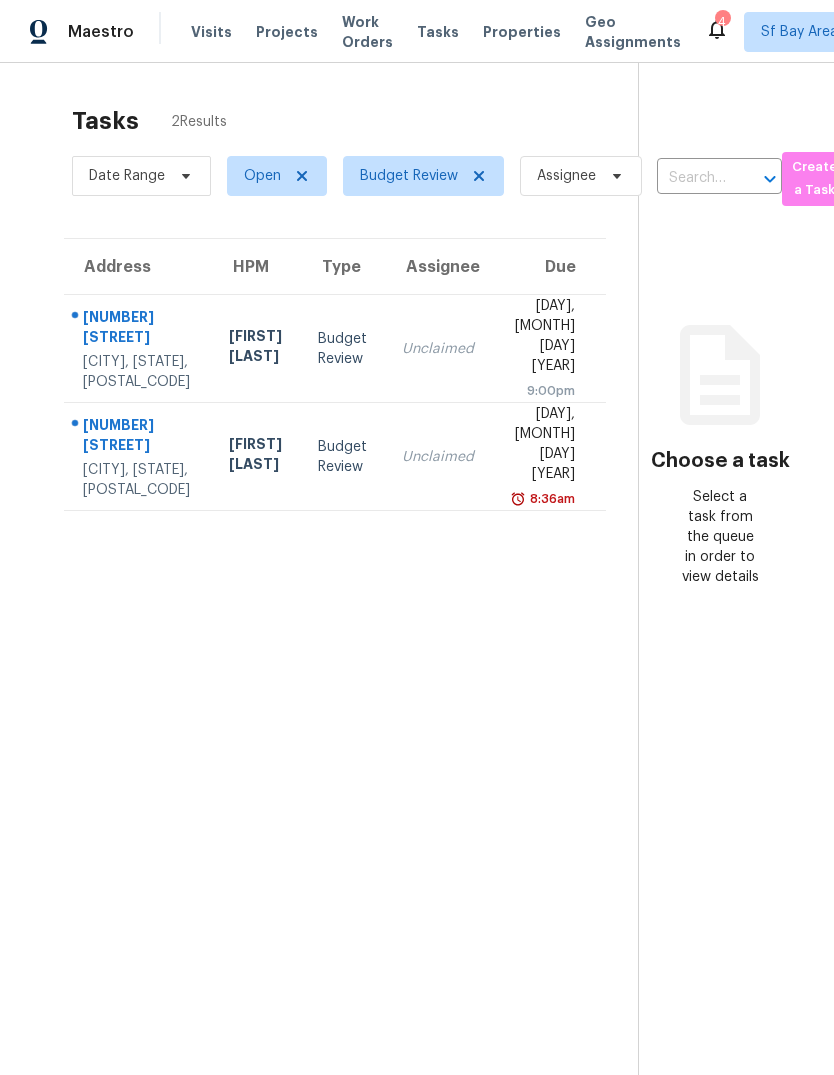 click on "Visits" at bounding box center [211, 32] 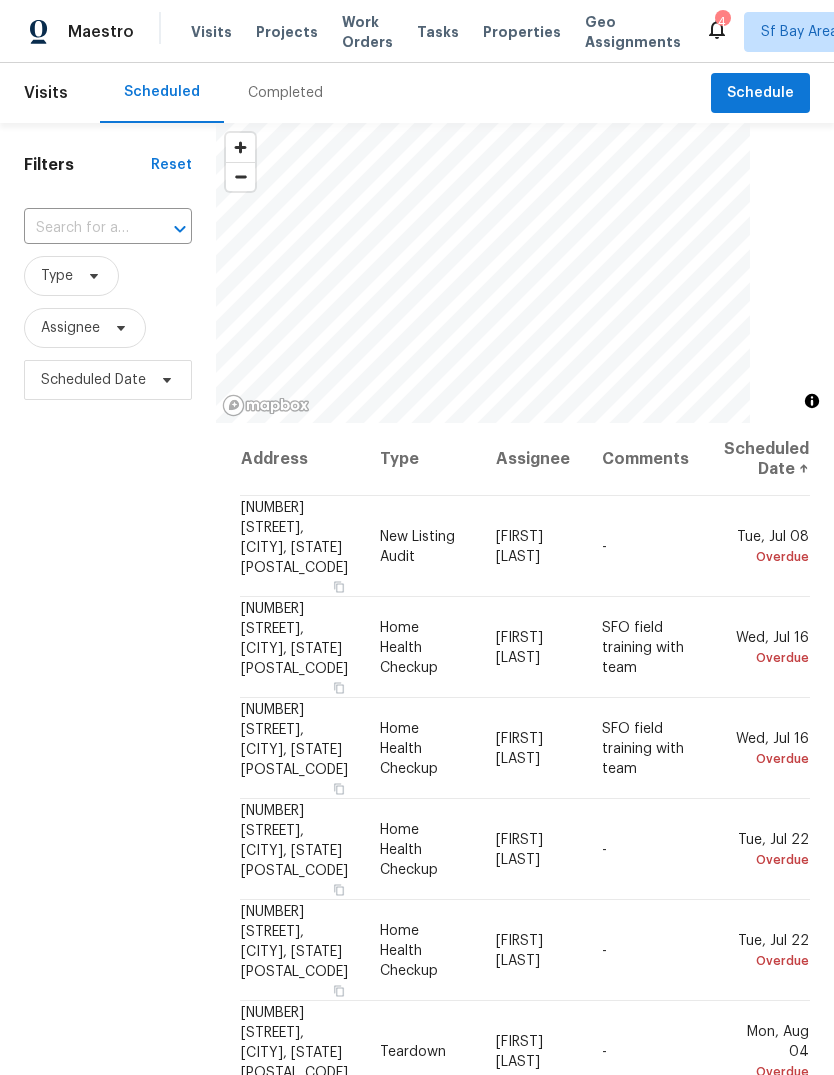 click on "Completed" at bounding box center [285, 93] 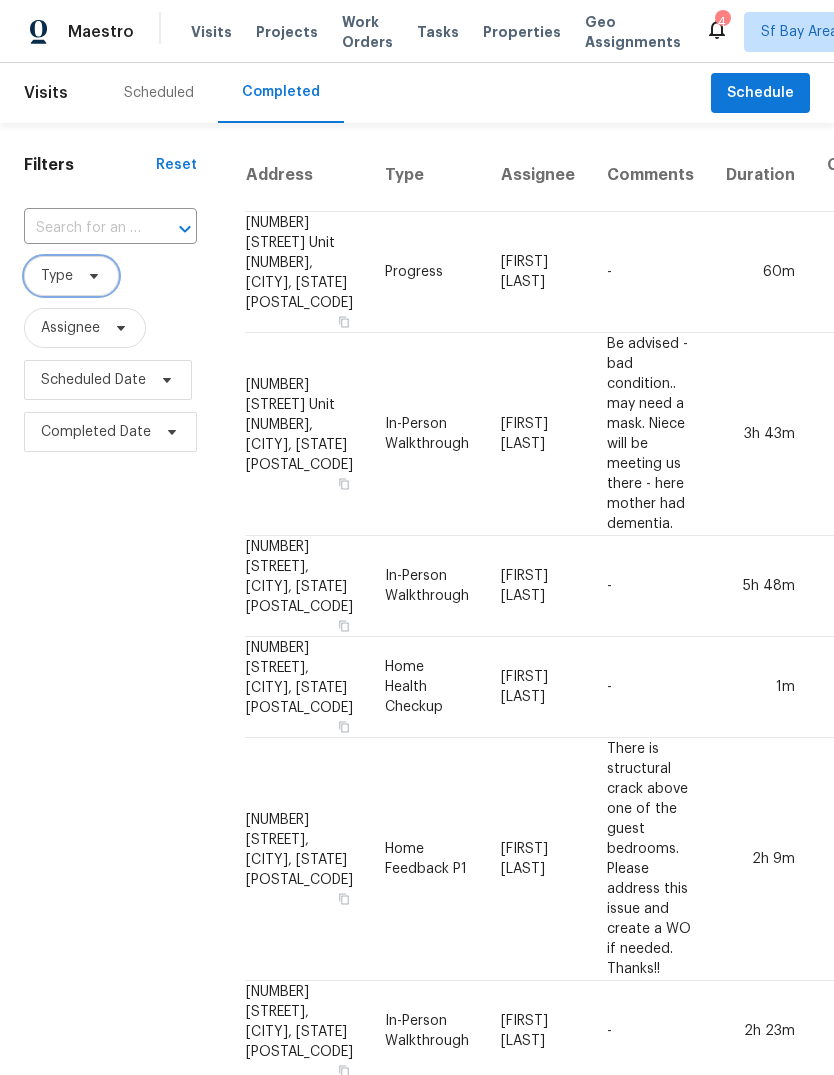 click on "Type" at bounding box center [57, 276] 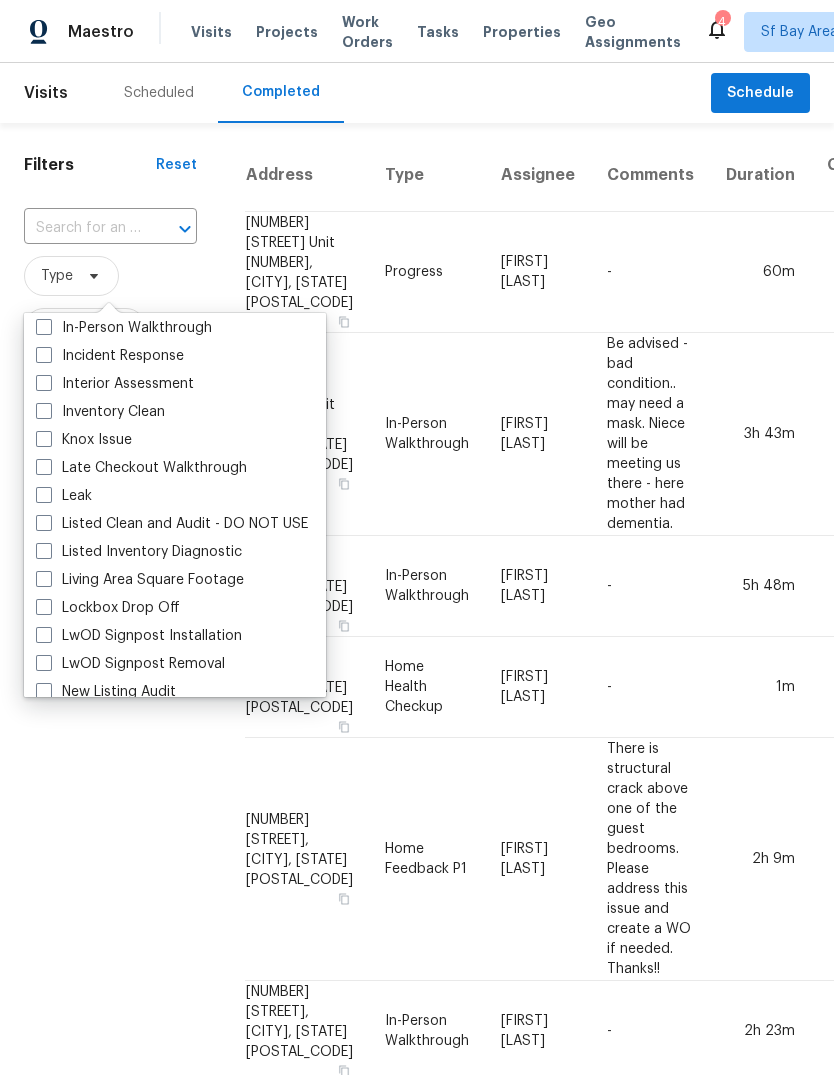 scroll, scrollTop: 780, scrollLeft: 0, axis: vertical 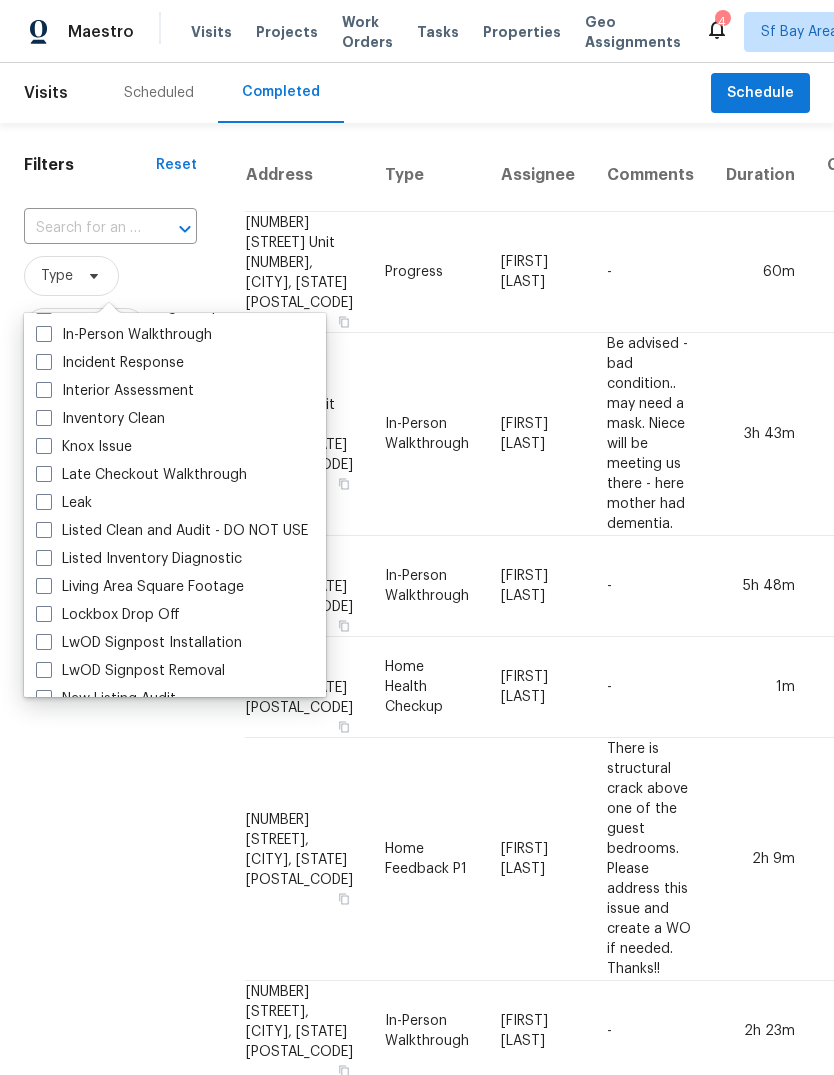 click on "In-Person Walkthrough" at bounding box center [124, 335] 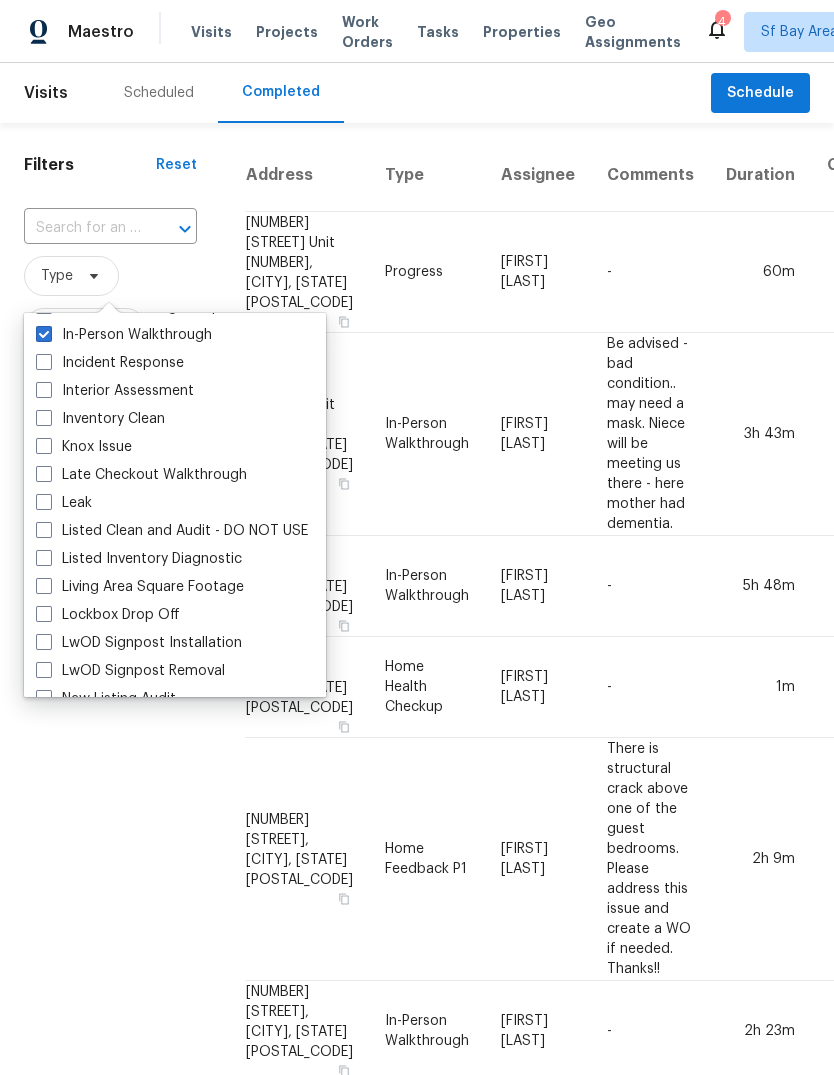 checkbox on "true" 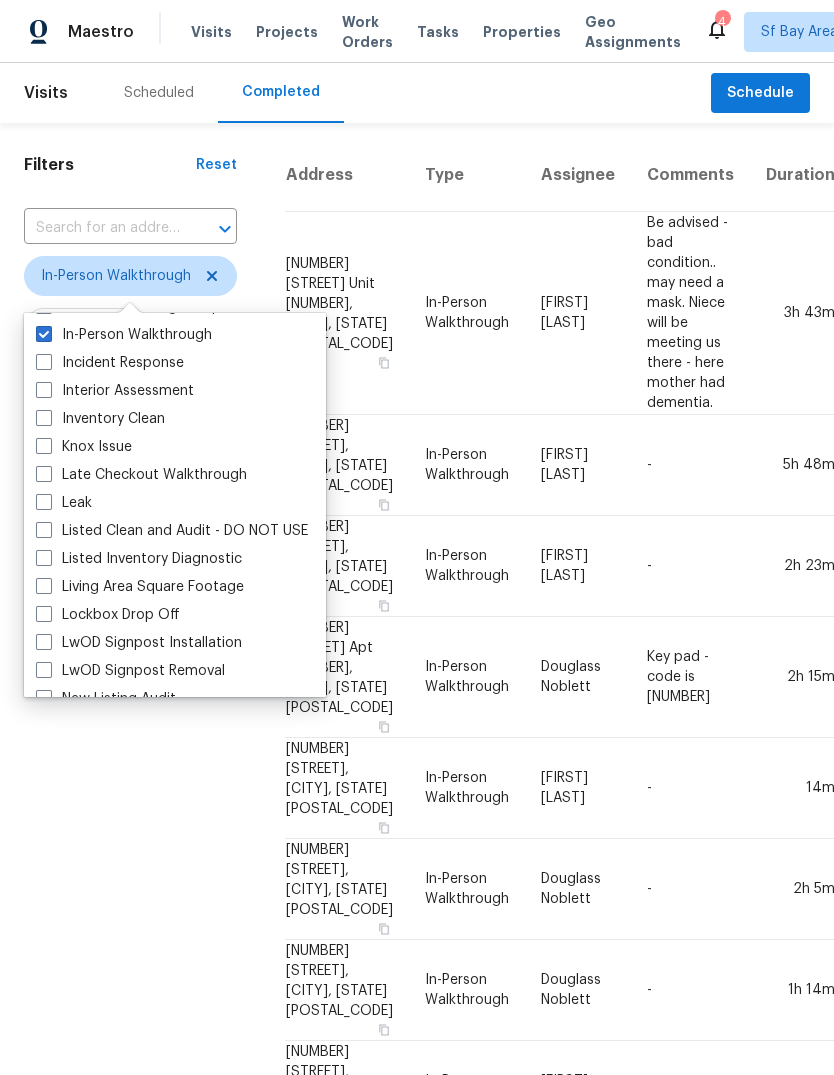 click on "Filters Reset ​ In-Person Walkthrough Assignee Scheduled Date Completed Date" at bounding box center (130, 1779) 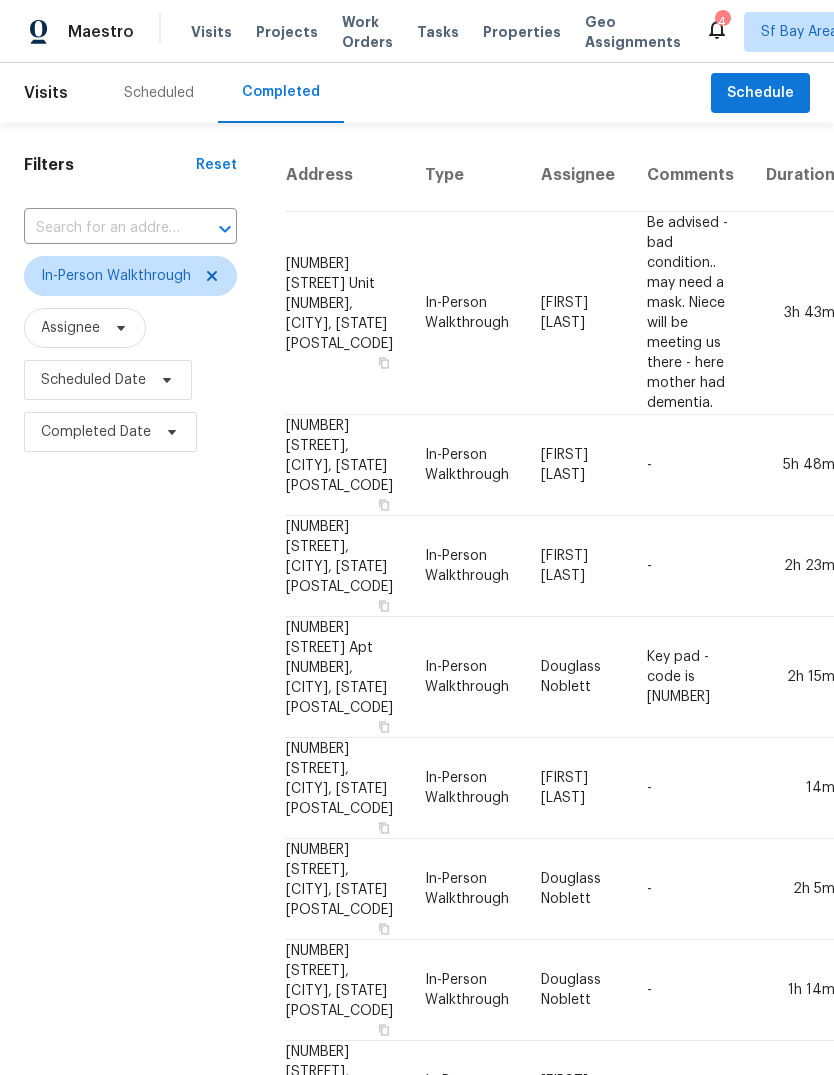 scroll, scrollTop: 0, scrollLeft: 0, axis: both 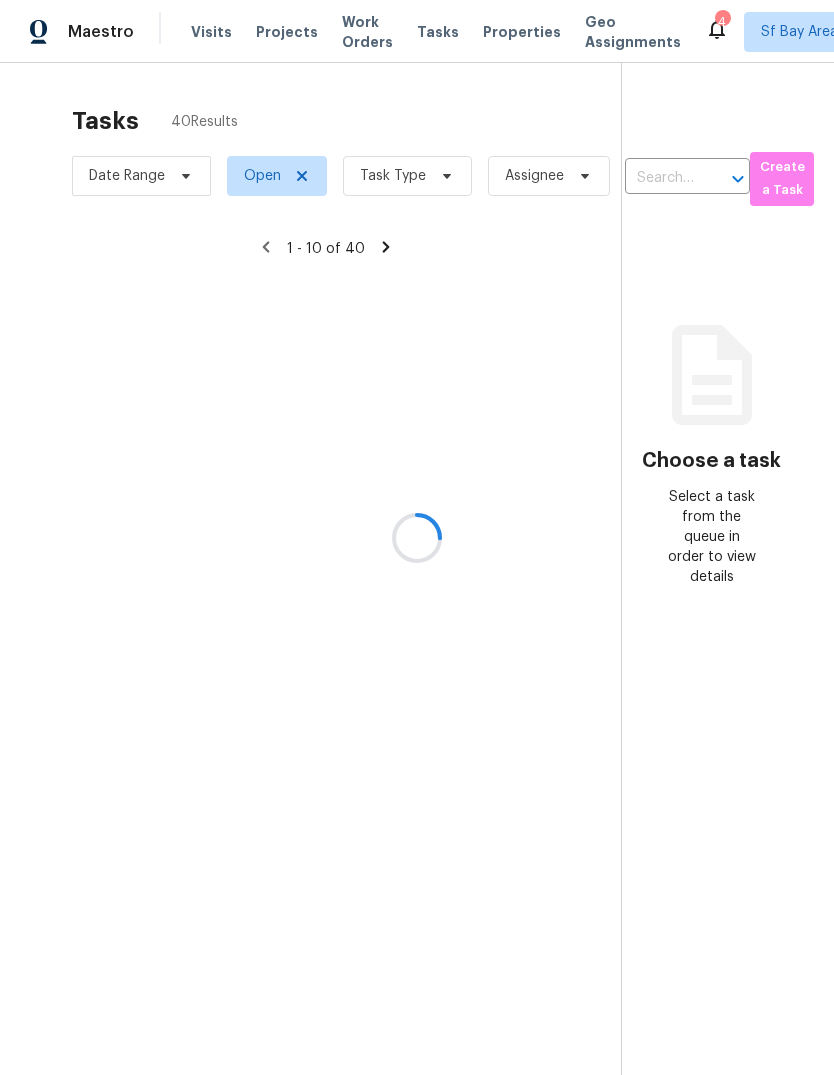 click at bounding box center (417, 537) 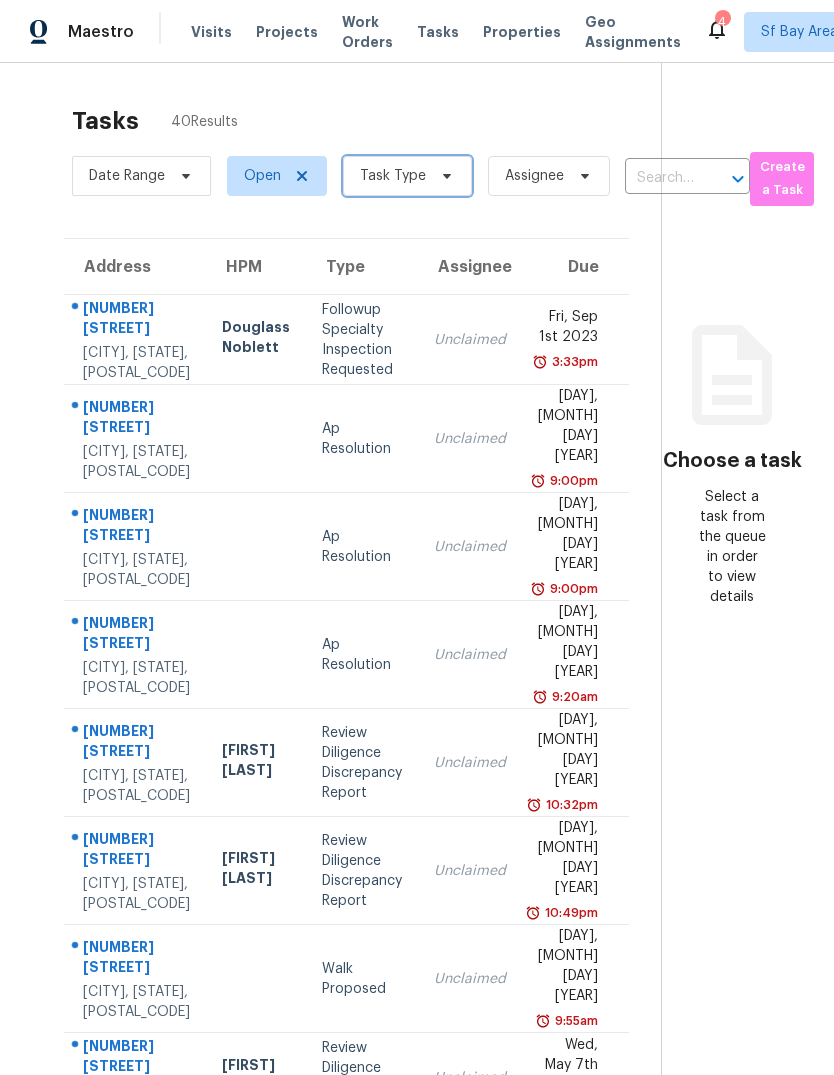 click at bounding box center (444, 176) 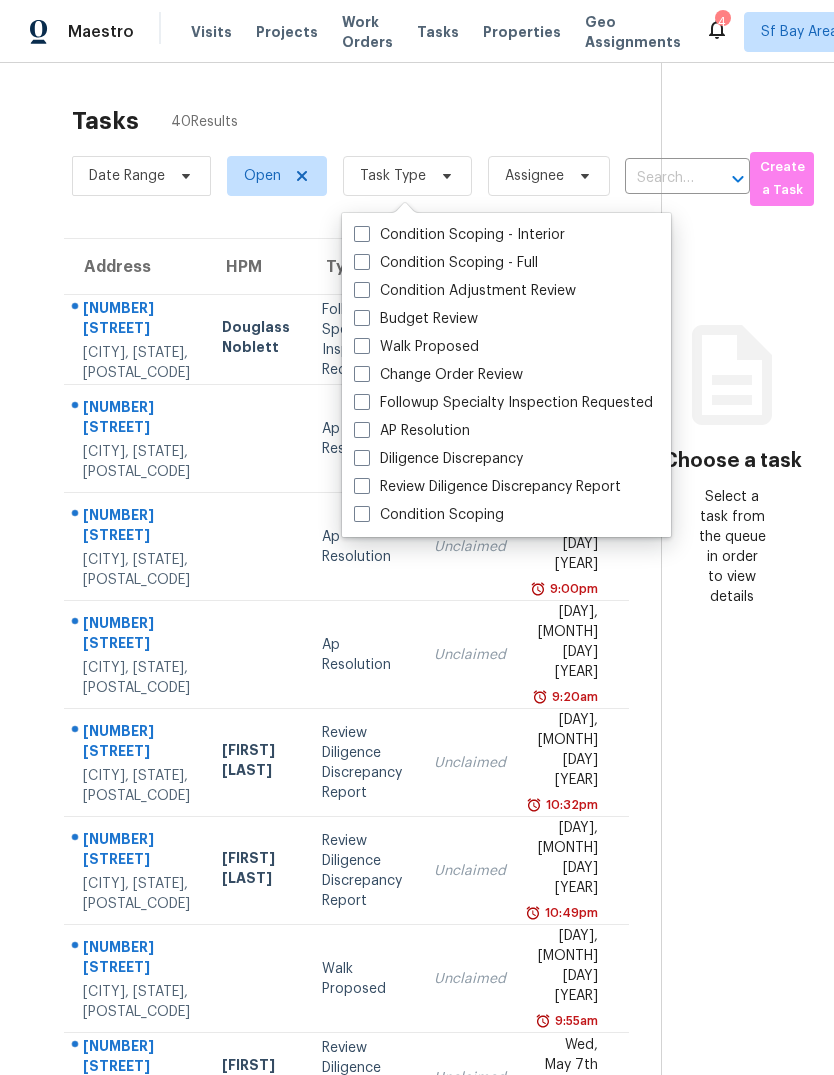 click on "Budget Review" at bounding box center [416, 319] 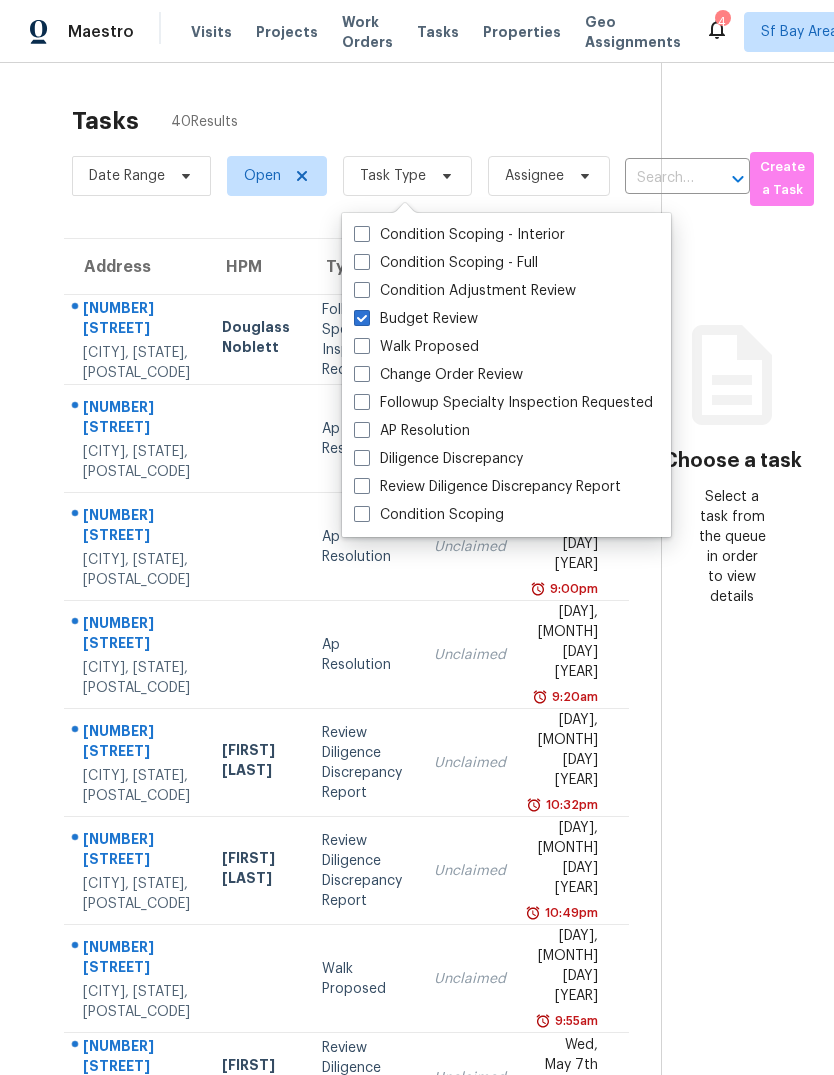 checkbox on "true" 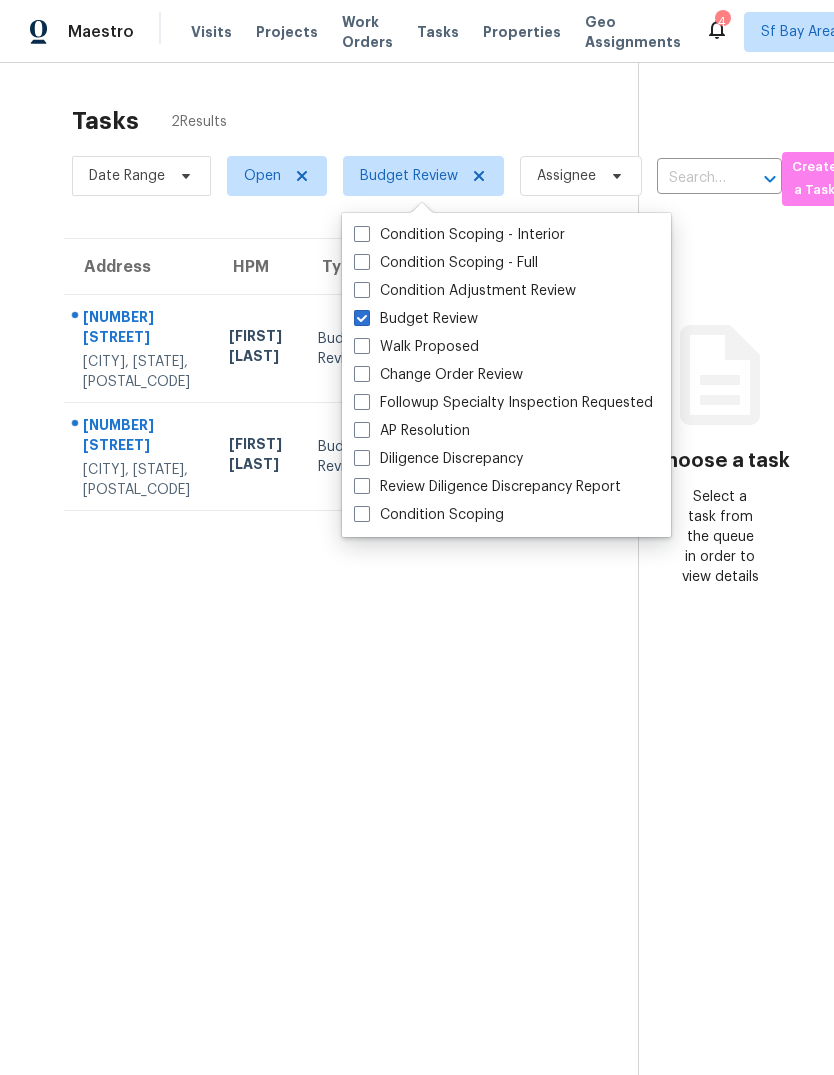 click on "Tasks 2  Results Date Range Open Budget Review Assignee ​ Create a Task Address HPM Type Assignee Due 18058 SW Lotus Ln   Beaverton, OR, 97003 Nichole Darst Budget Review Unclaimed Wed, Aug 6th 2025 9:00pm 15300 NE 39th St   Vancouver, WA, 98682 Karen Mattingley Budget Review Unclaimed Wed, Aug 6th 2025 8:37am" at bounding box center [335, 616] 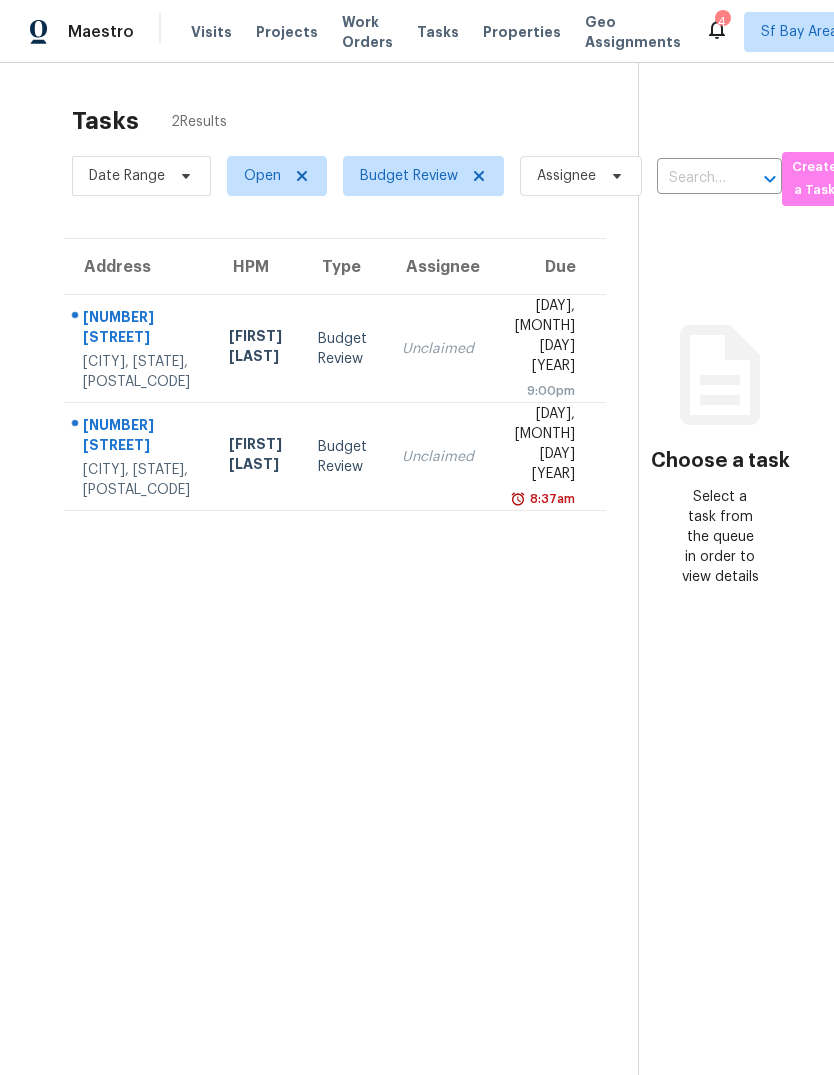 click on "[NUMBER] [STREET]" at bounding box center [140, 329] 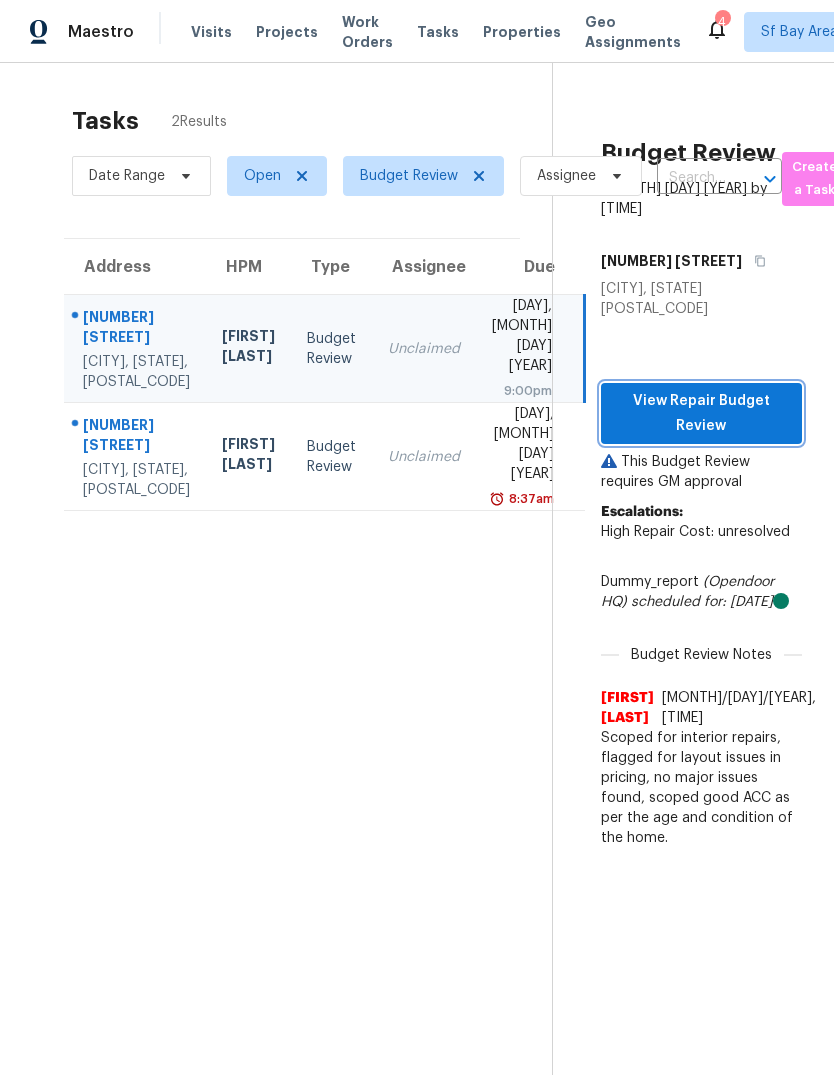 click on "View Repair Budget Review" at bounding box center (701, 413) 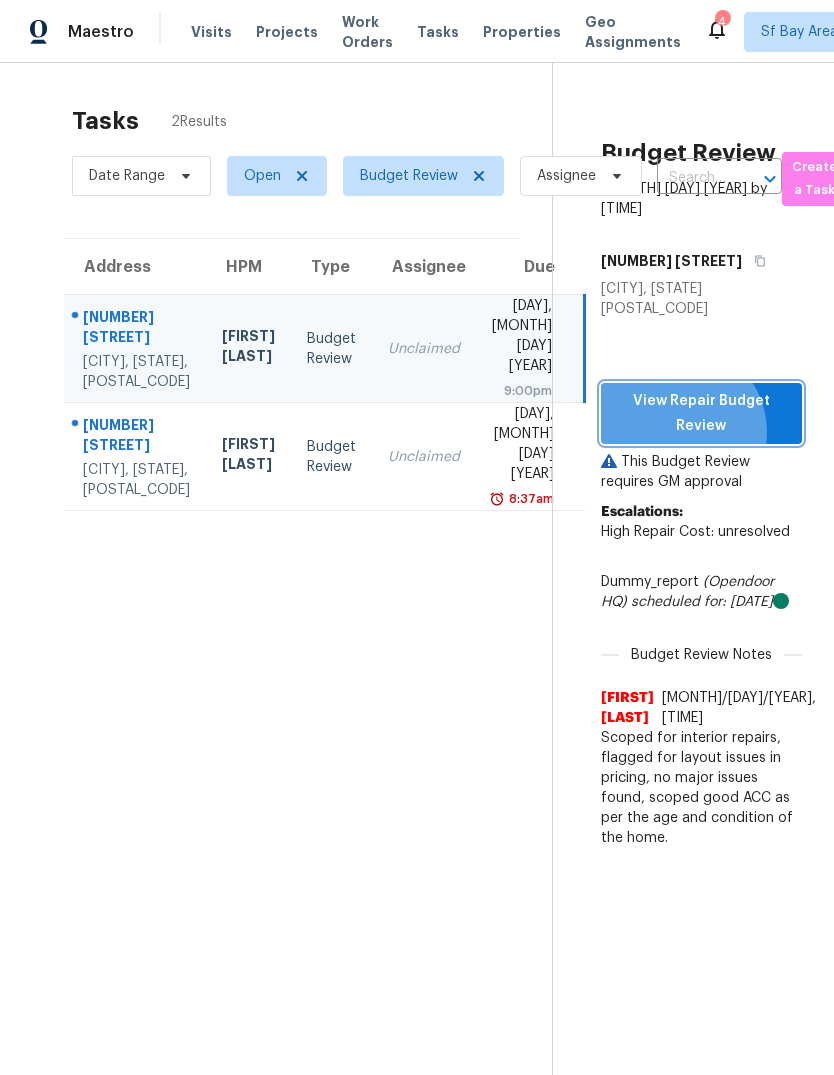 click on "View Repair Budget Review" at bounding box center (701, 413) 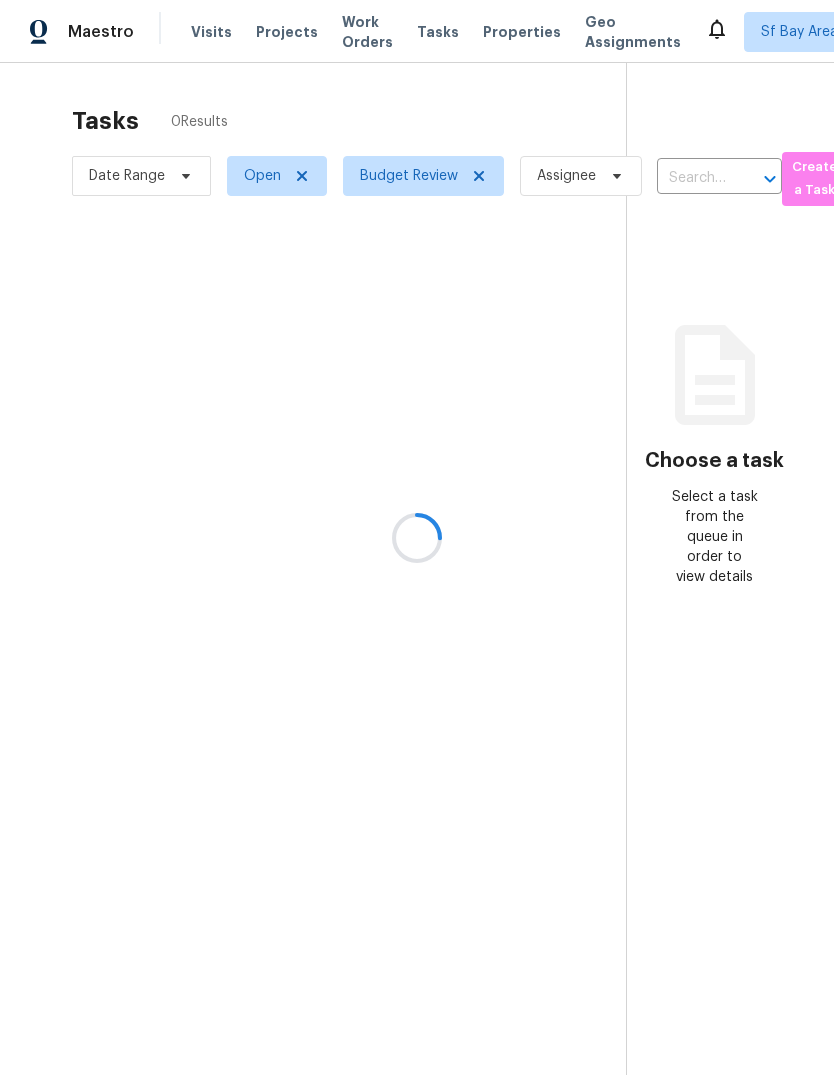 scroll, scrollTop: 0, scrollLeft: 0, axis: both 